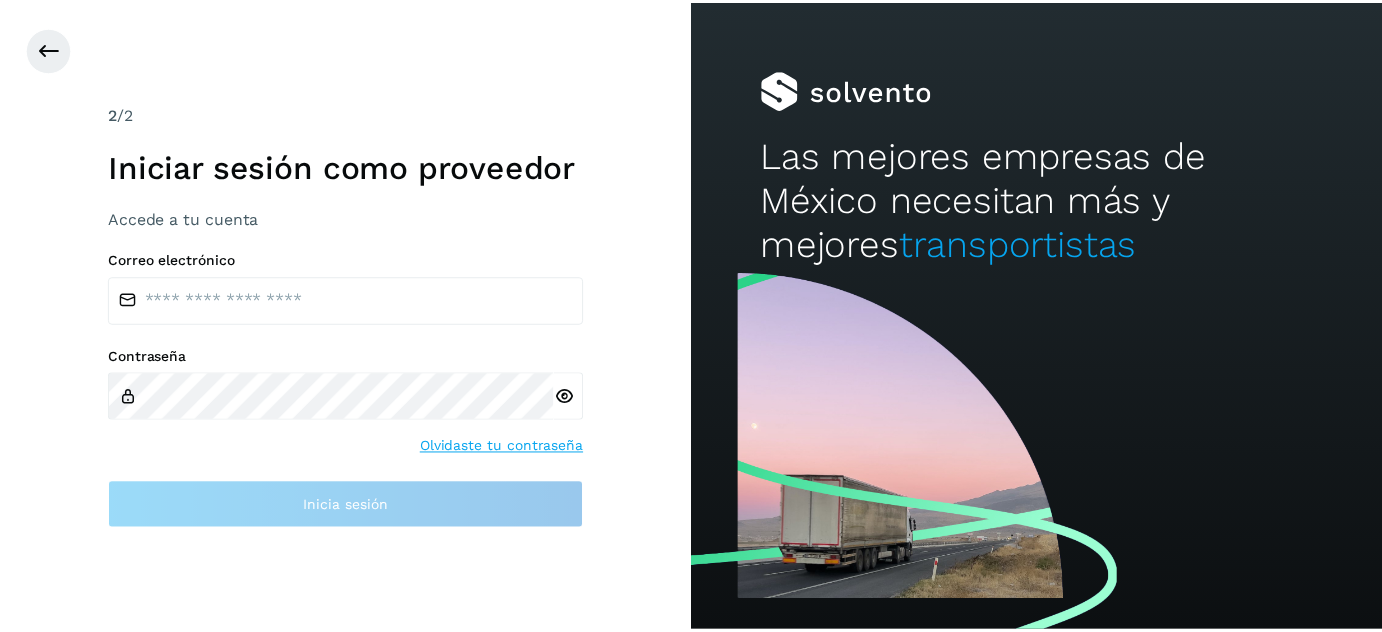 scroll, scrollTop: 0, scrollLeft: 0, axis: both 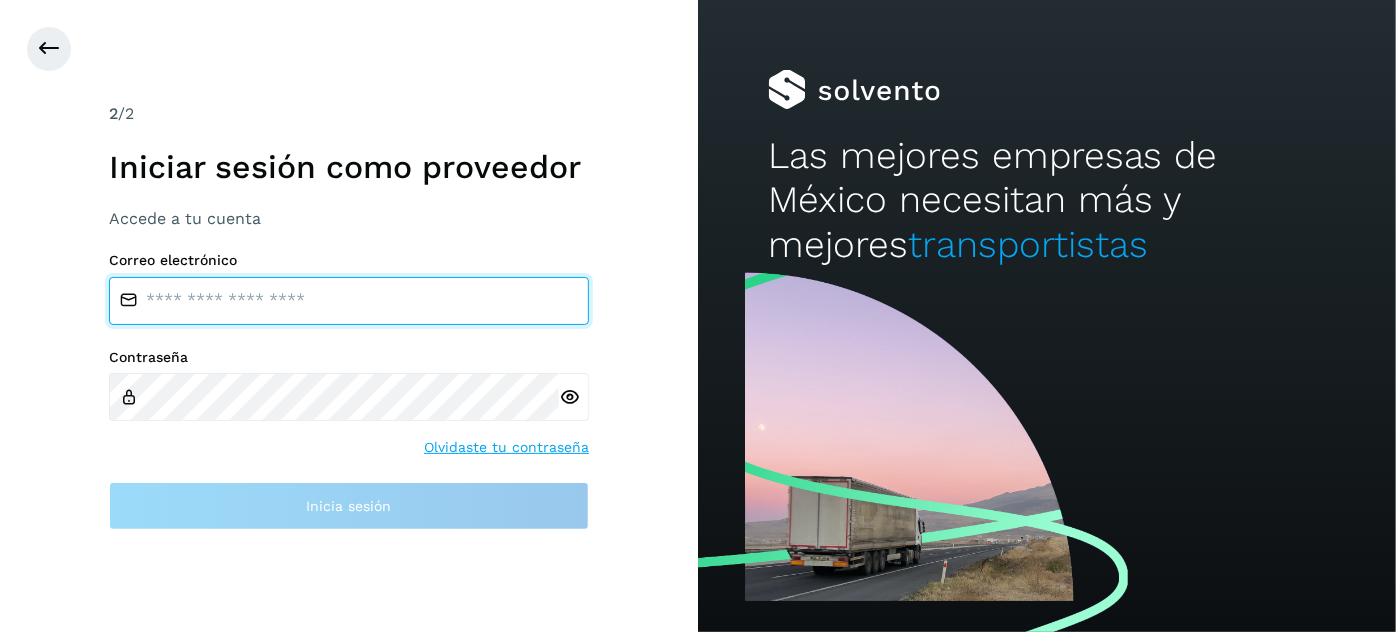 type on "**********" 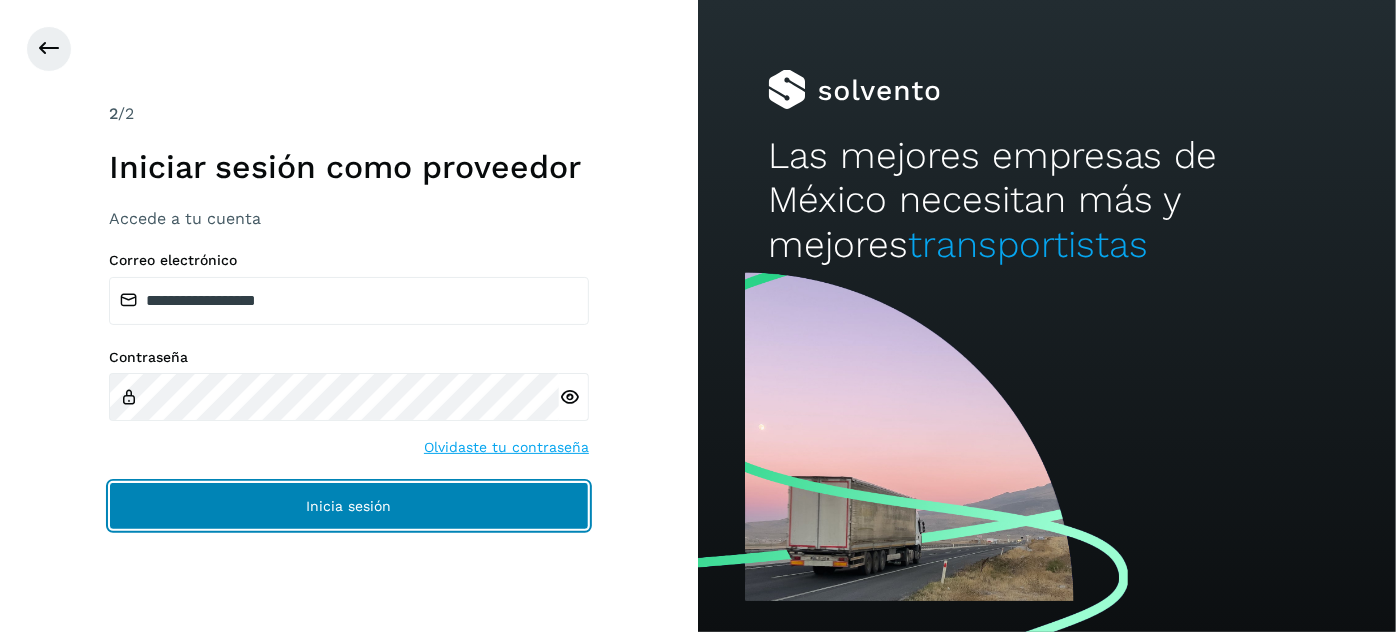 click on "Inicia sesión" at bounding box center (349, 506) 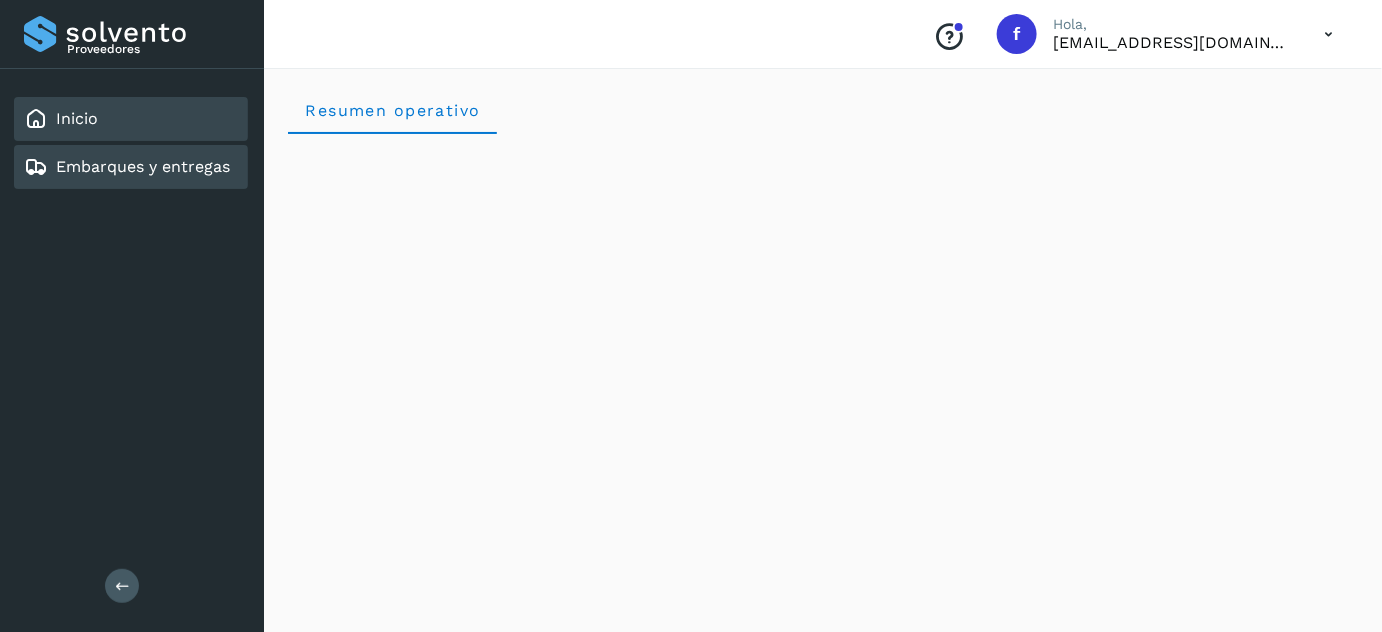 click on "Embarques y entregas" at bounding box center [143, 166] 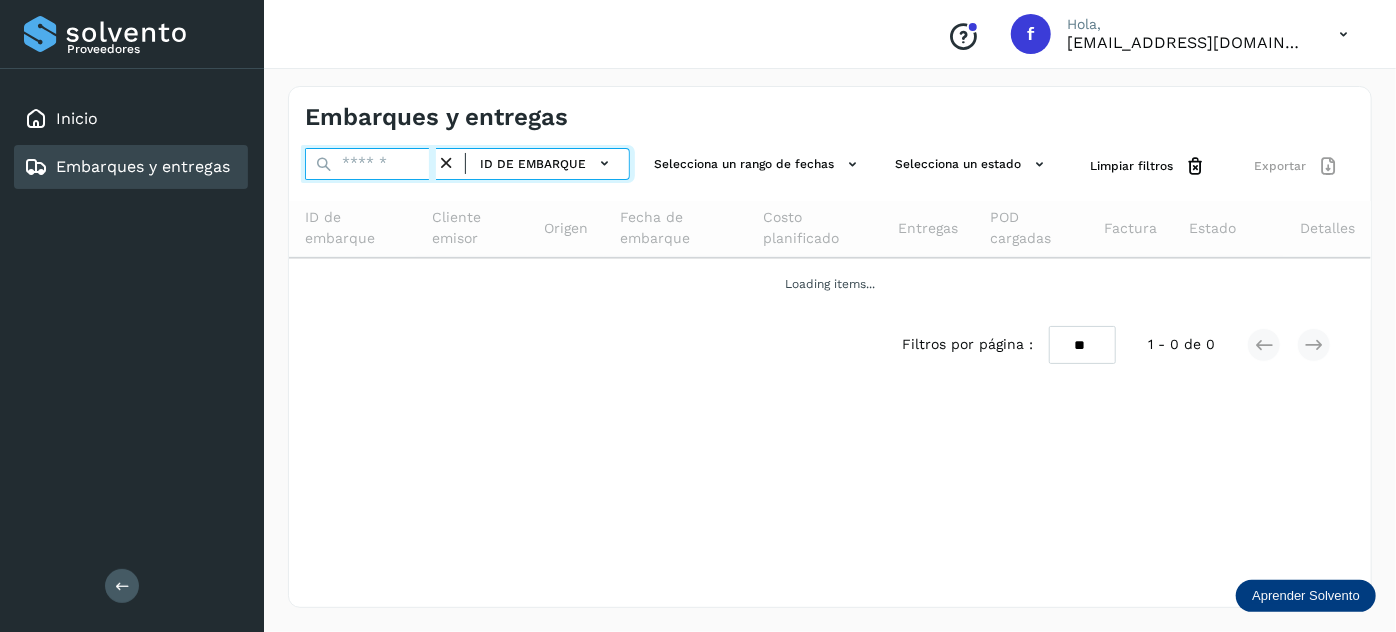 click at bounding box center [370, 164] 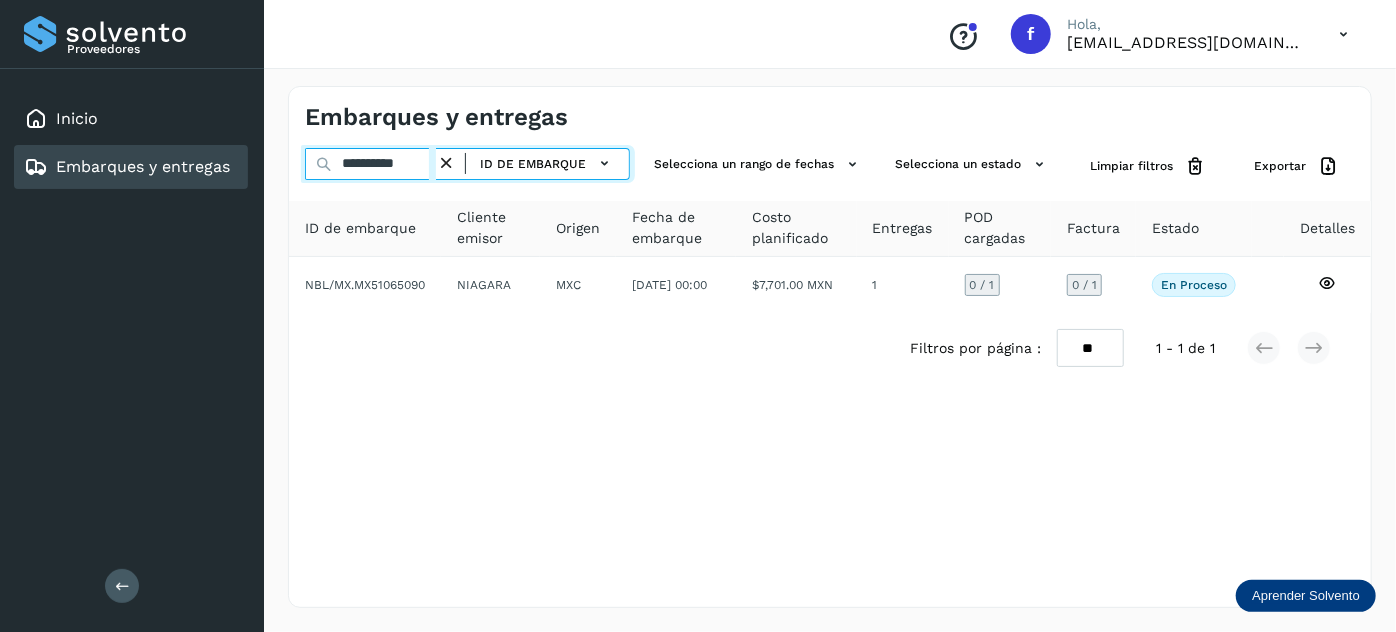 click on "**********" at bounding box center [370, 164] 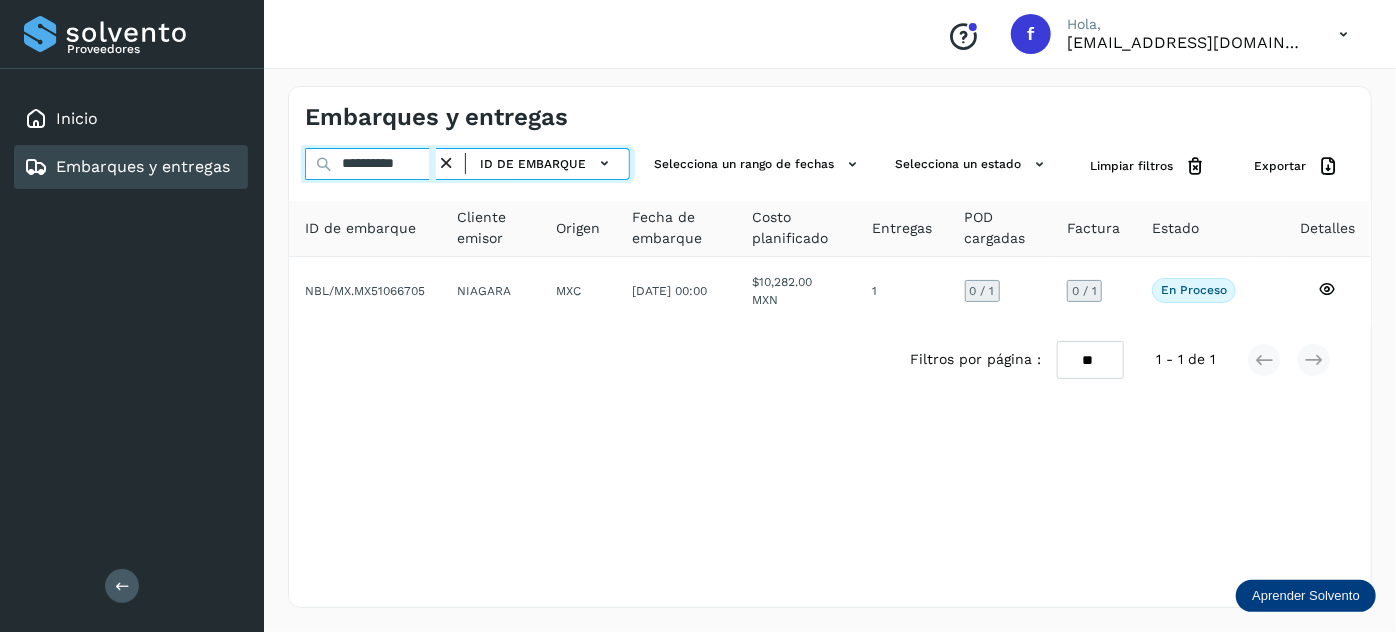 click on "**********" at bounding box center [370, 164] 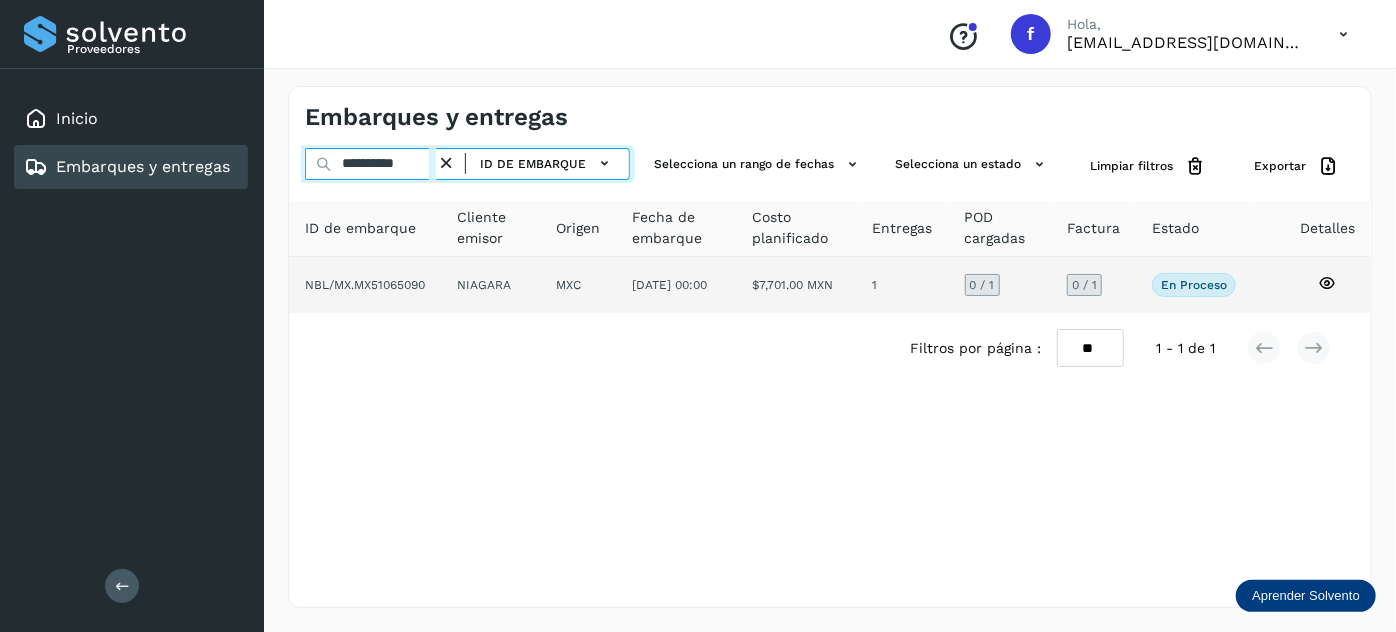type on "**********" 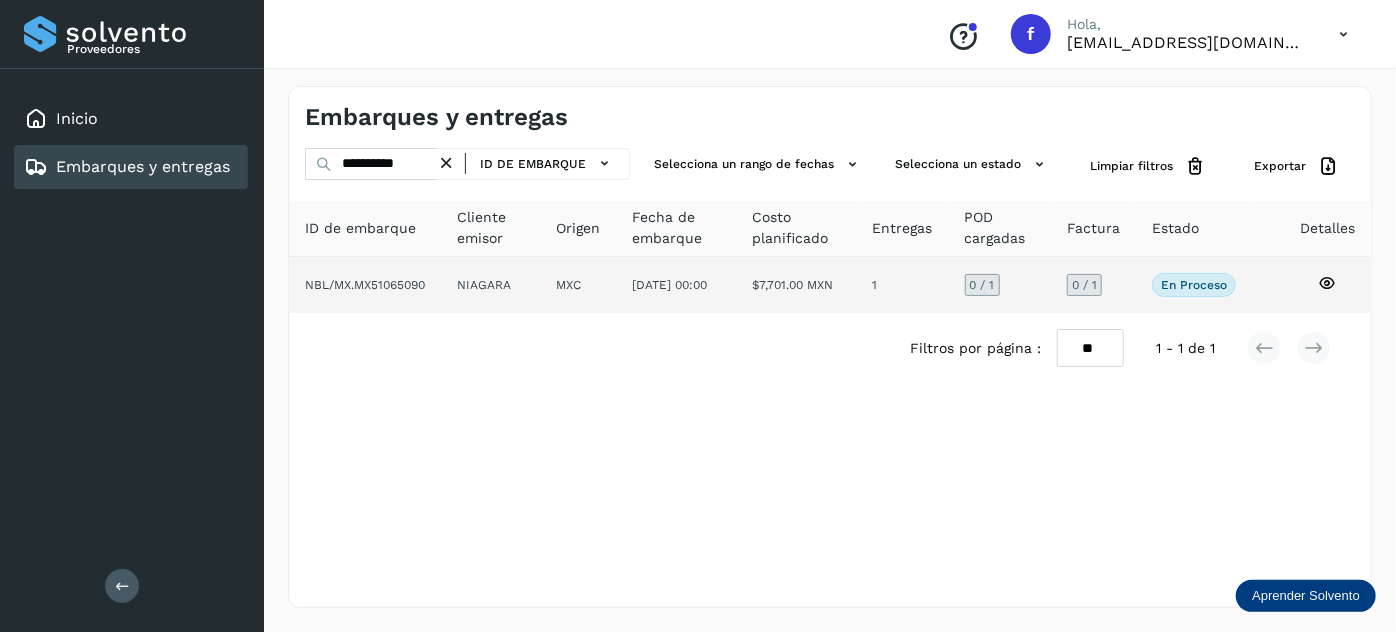 click on "[DATE] 00:00" 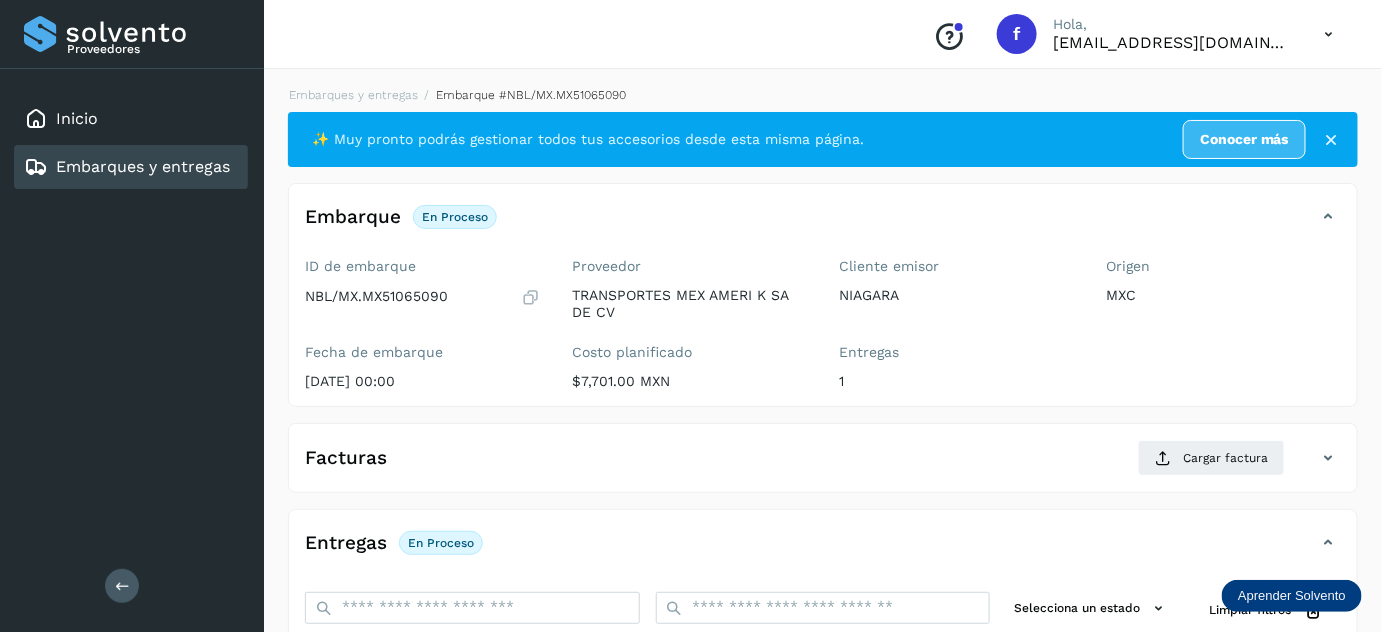 scroll, scrollTop: 314, scrollLeft: 0, axis: vertical 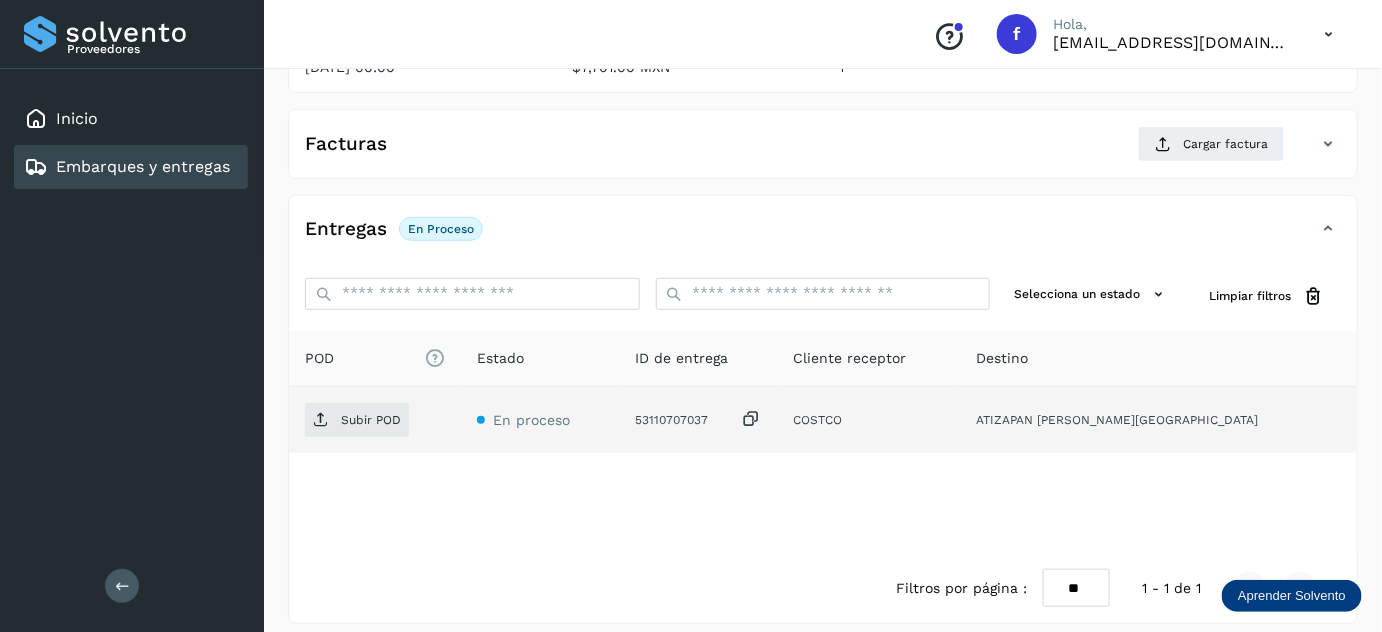 click at bounding box center [751, 419] 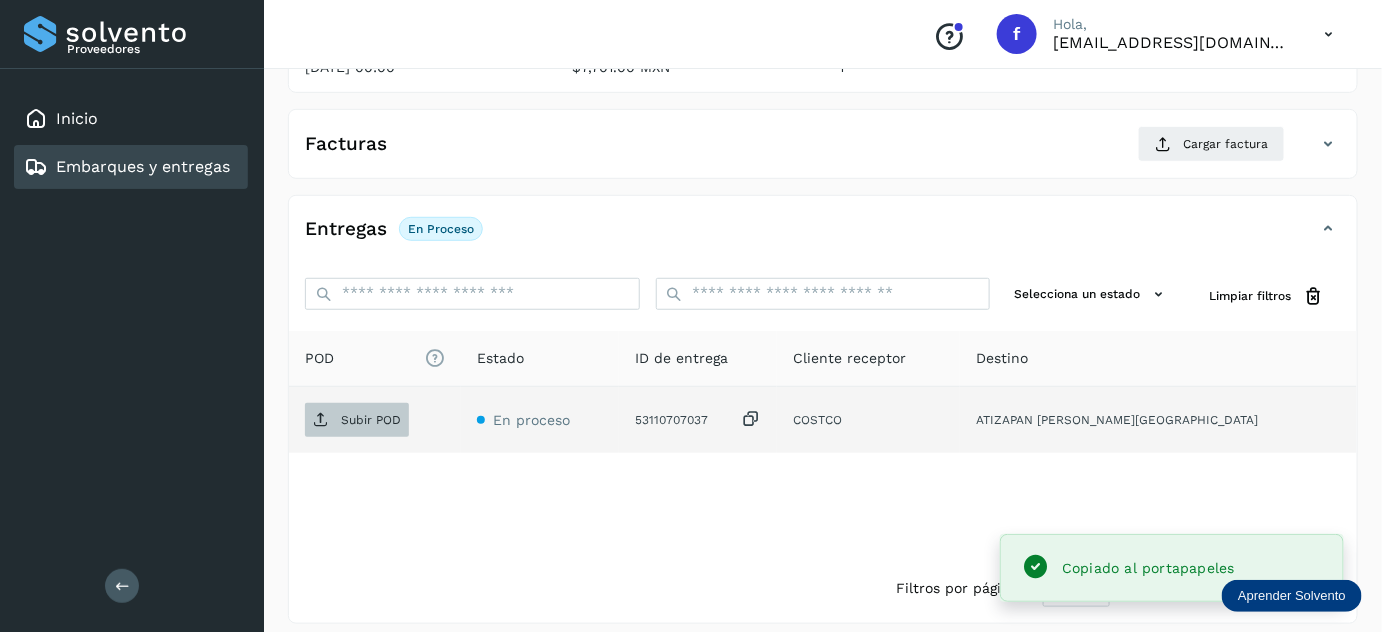 click on "Subir POD" at bounding box center (357, 420) 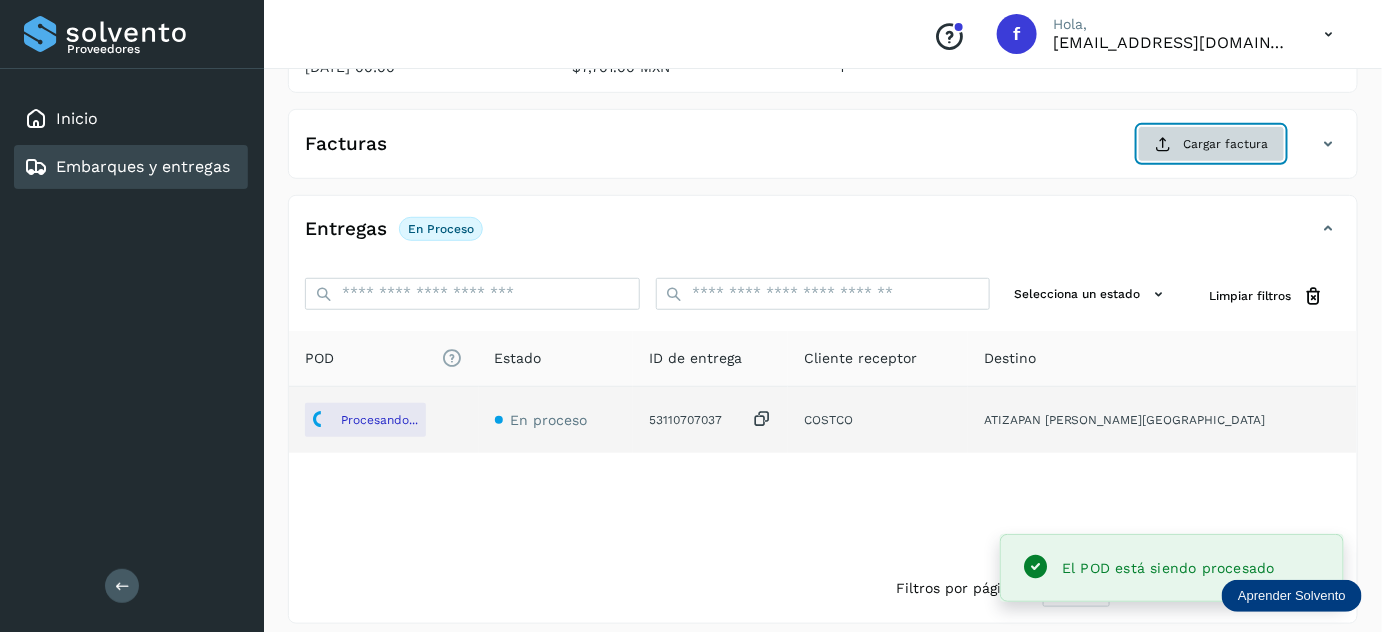 click on "Cargar factura" at bounding box center [1211, 144] 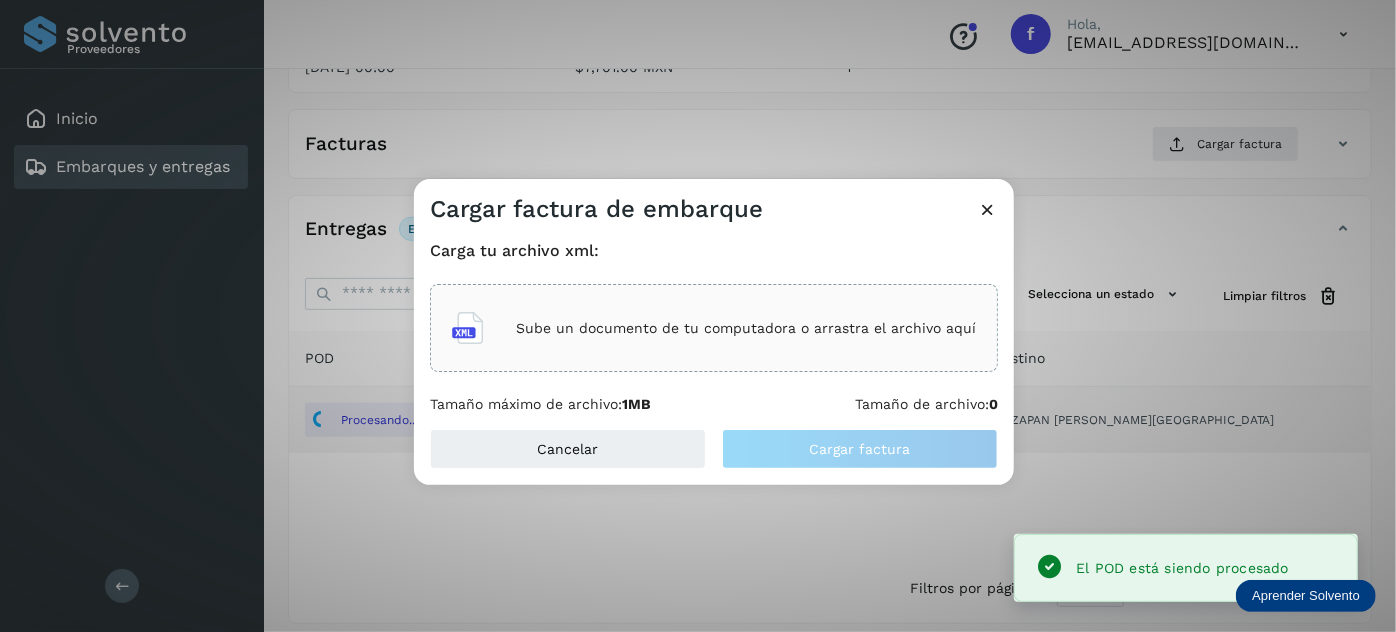 click on "Sube un documento de tu computadora o arrastra el archivo aquí" 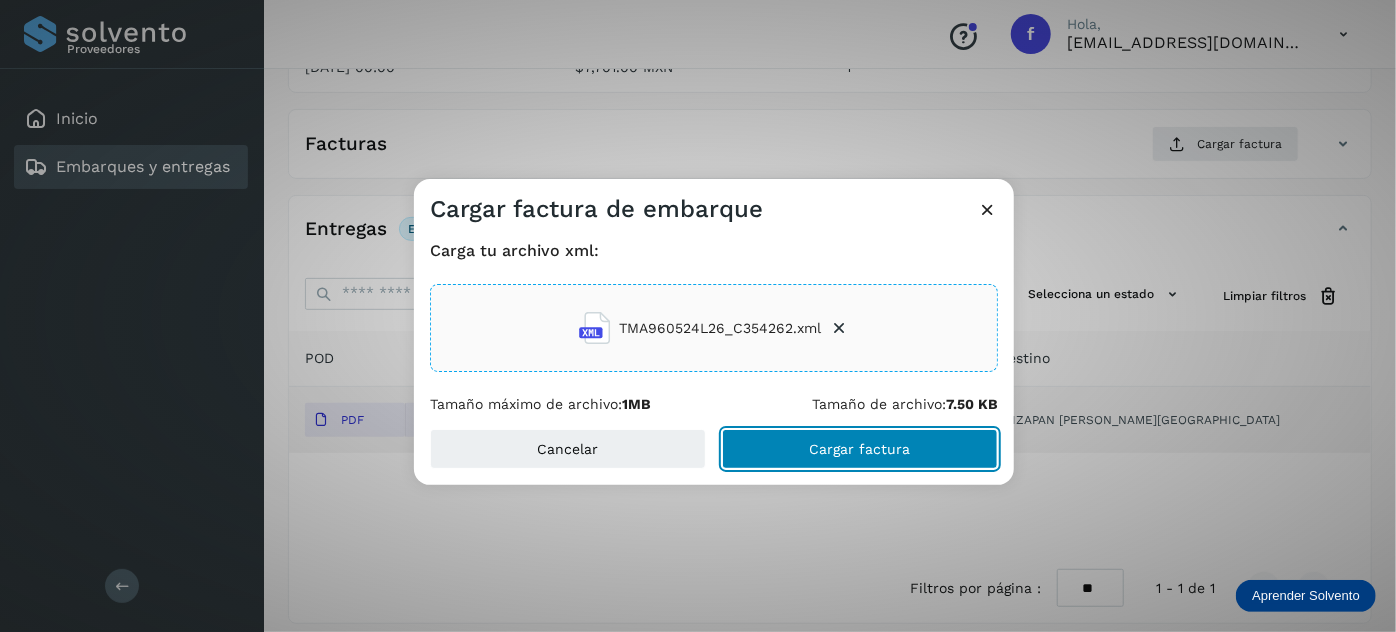 click on "Cargar factura" 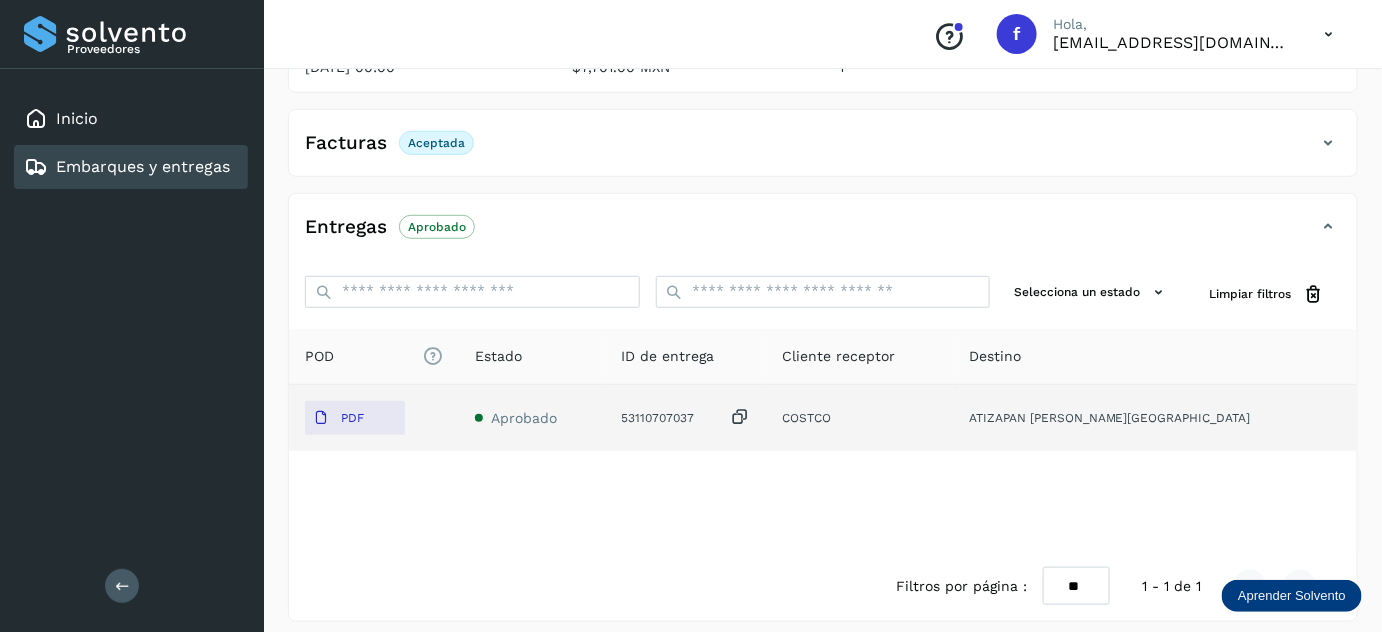 scroll, scrollTop: 0, scrollLeft: 0, axis: both 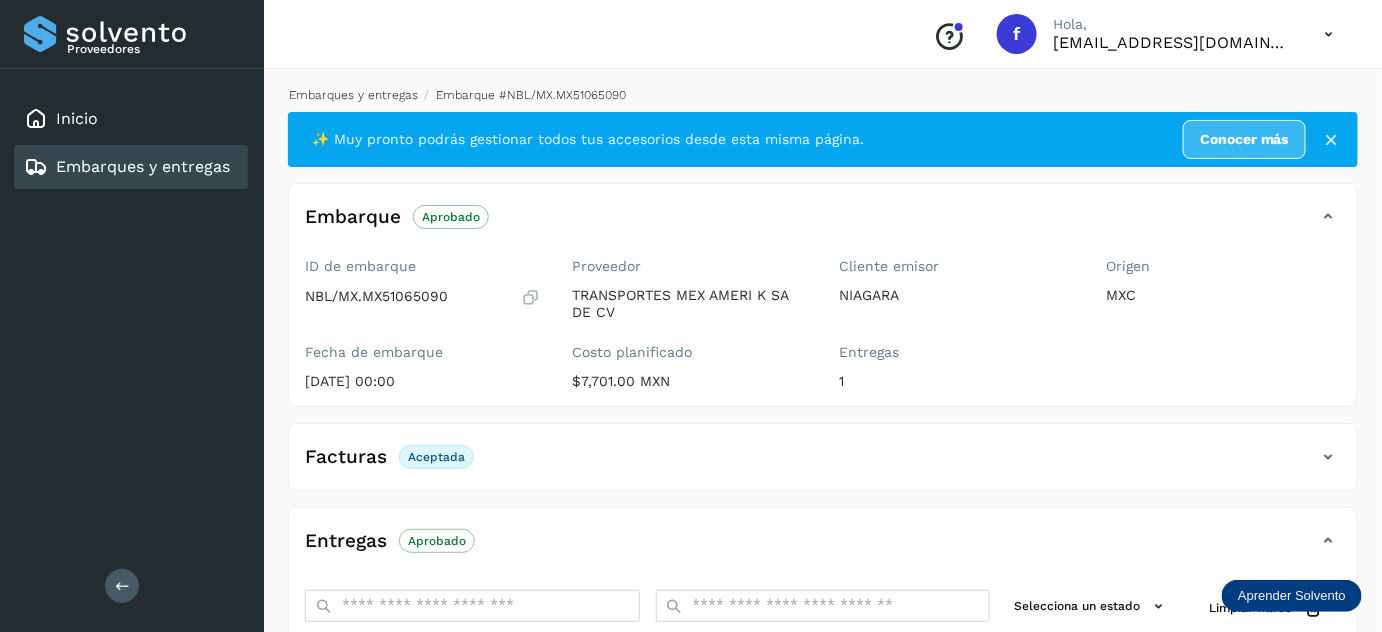 click on "Embarques y entregas" at bounding box center [353, 95] 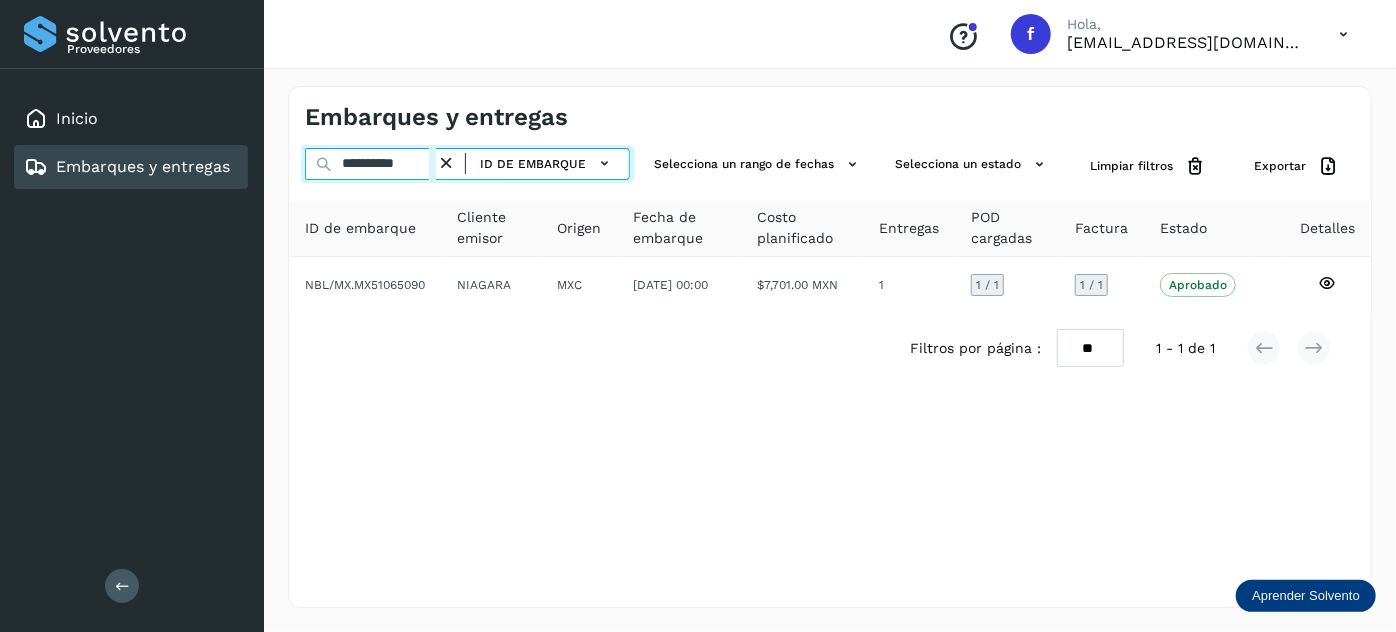 click on "**********" at bounding box center (370, 164) 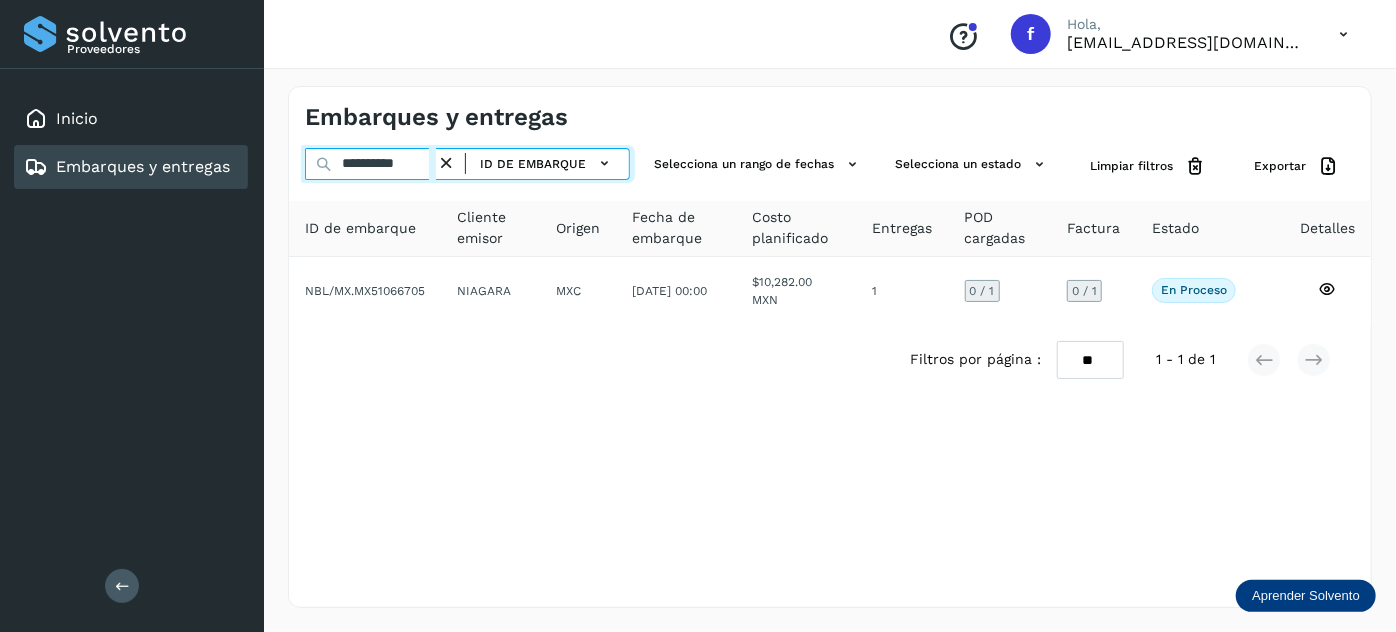 type on "**********" 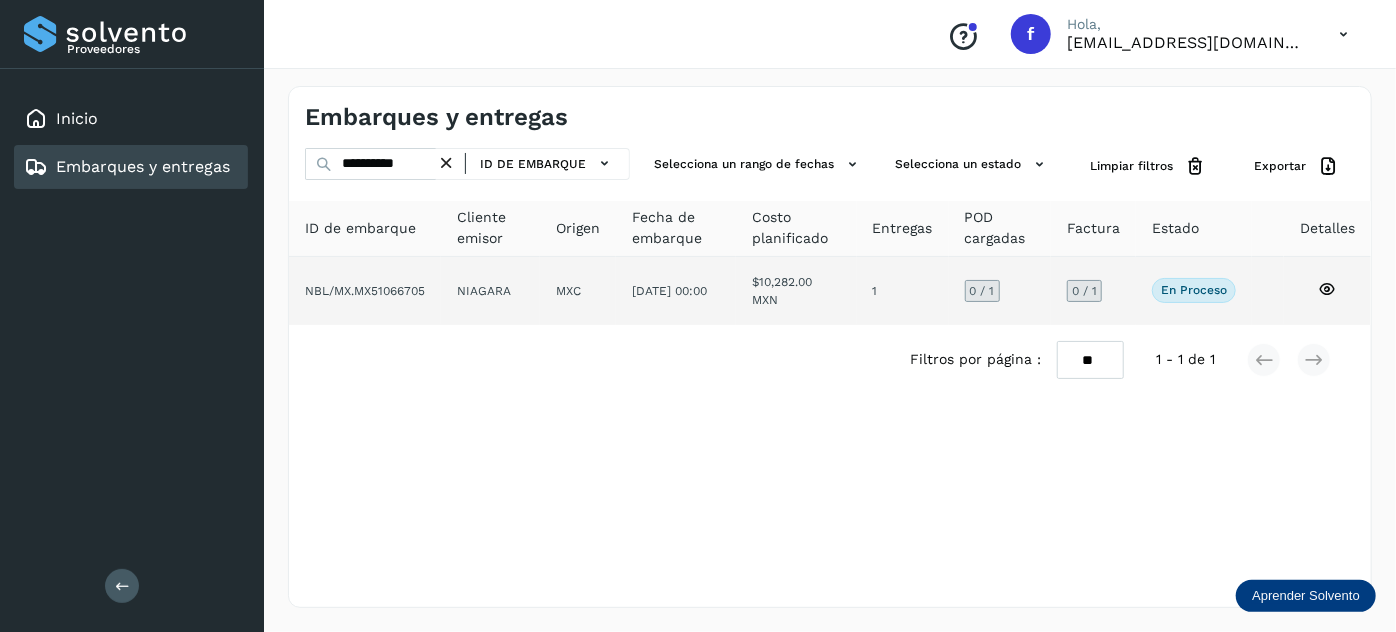 click on "NIAGARA" 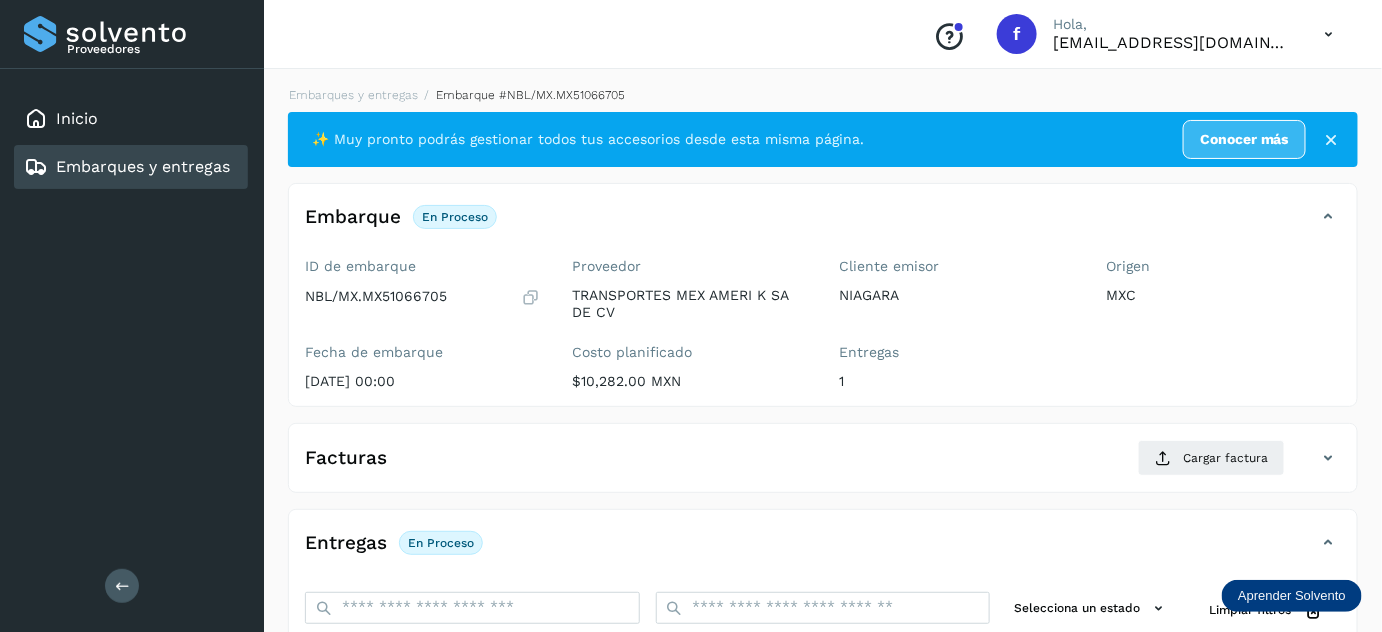 scroll, scrollTop: 327, scrollLeft: 0, axis: vertical 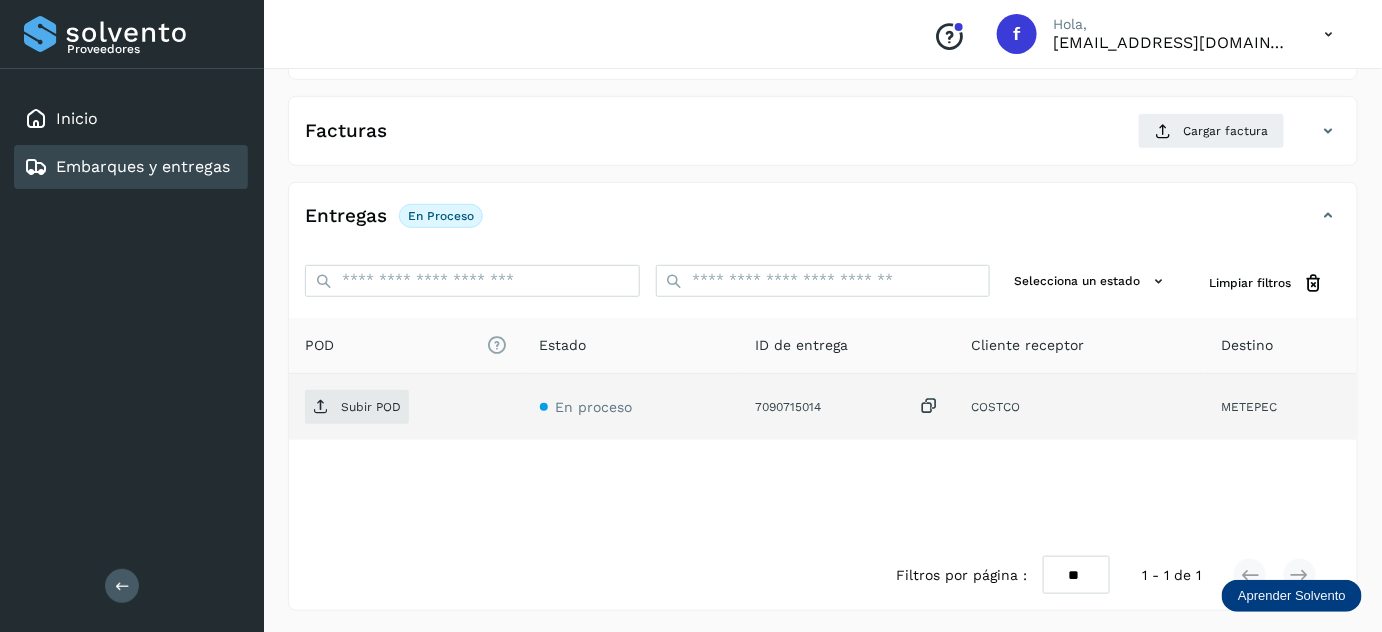click at bounding box center [929, 406] 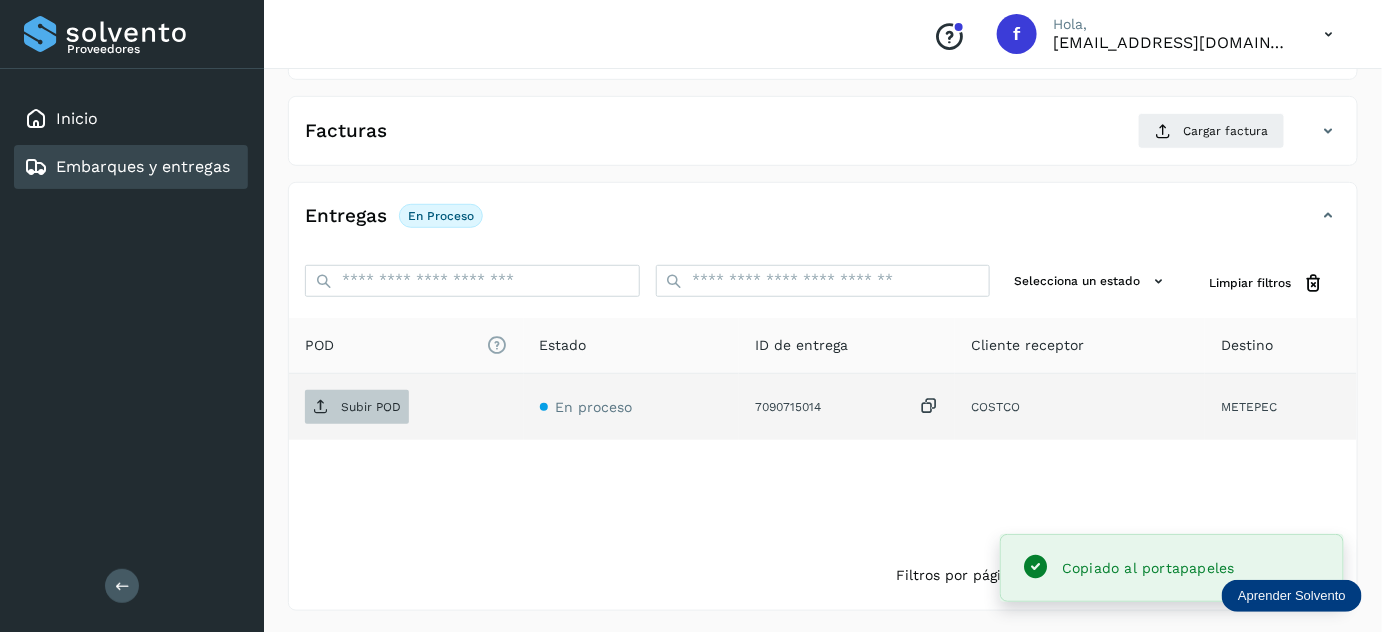 click on "Subir POD" at bounding box center [357, 407] 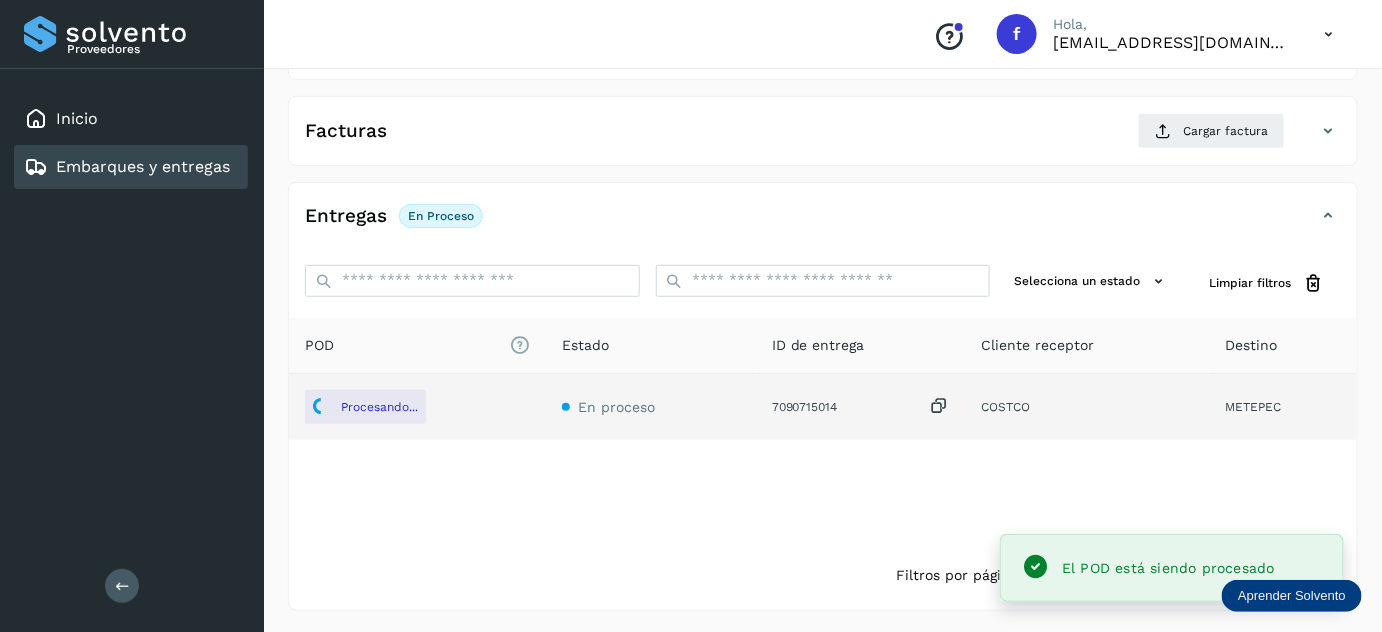 click on "Facturas Cargar factura" at bounding box center [823, 139] 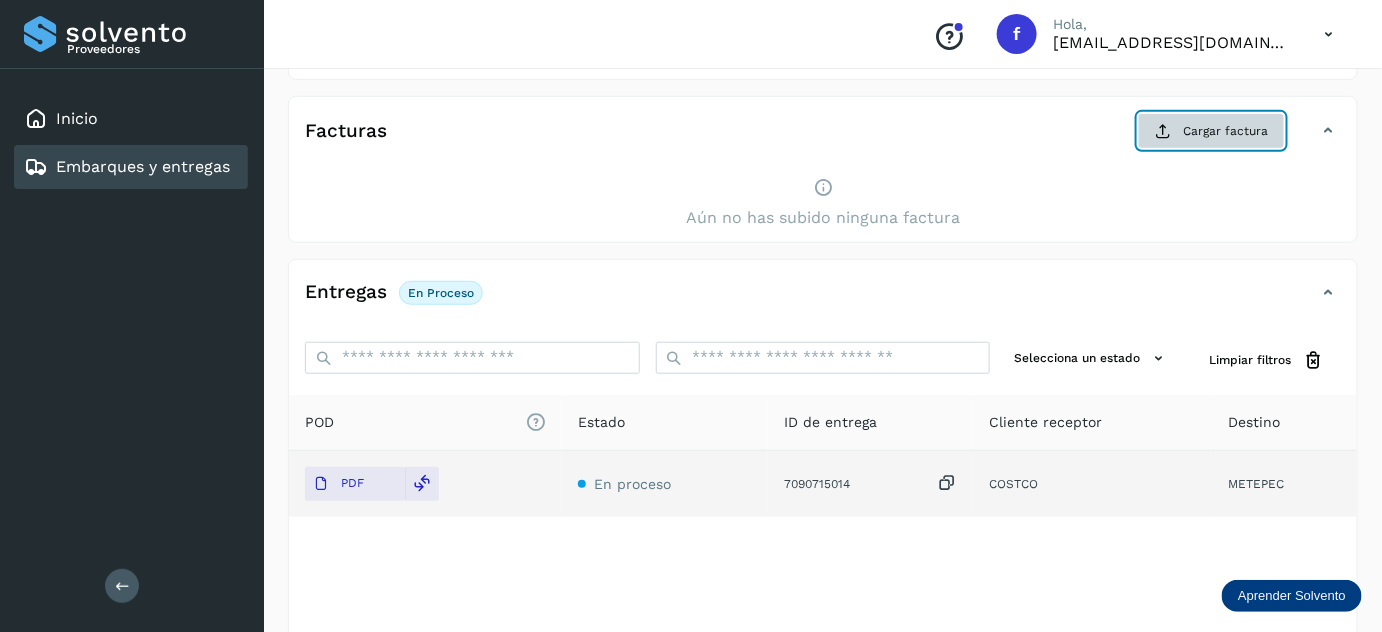 click on "Cargar factura" at bounding box center (1211, 131) 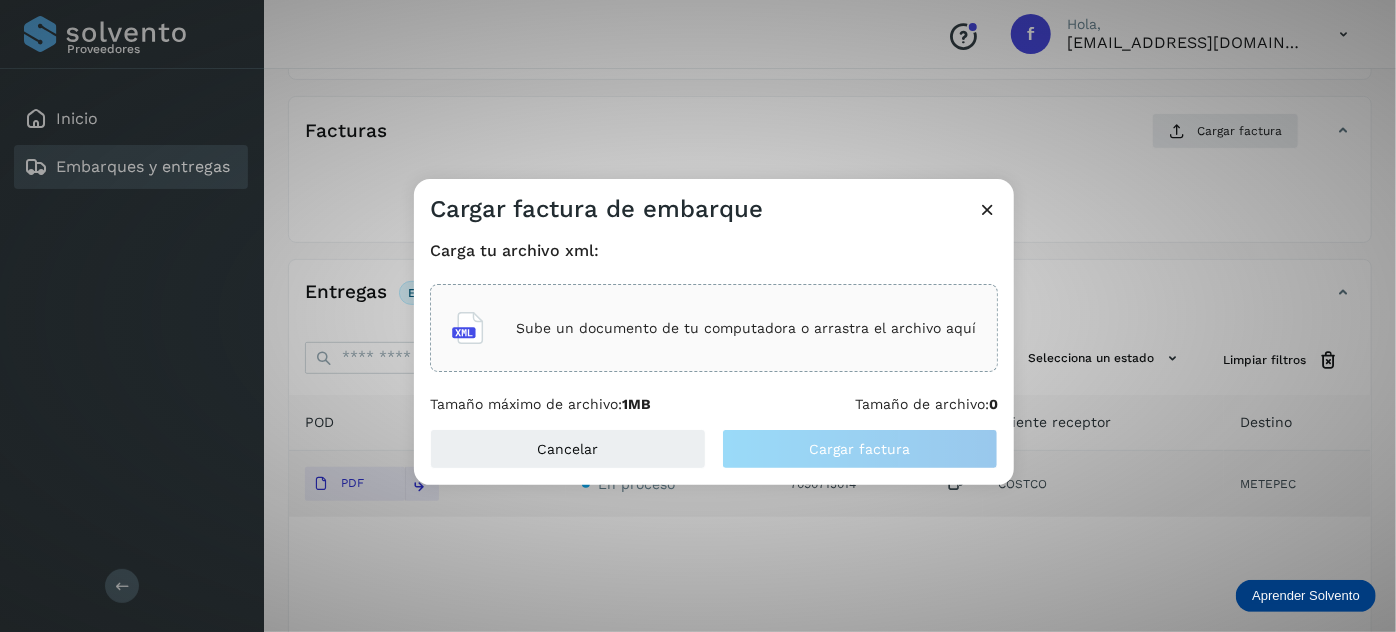 click on "Sube un documento de tu computadora o arrastra el archivo aquí" at bounding box center [746, 328] 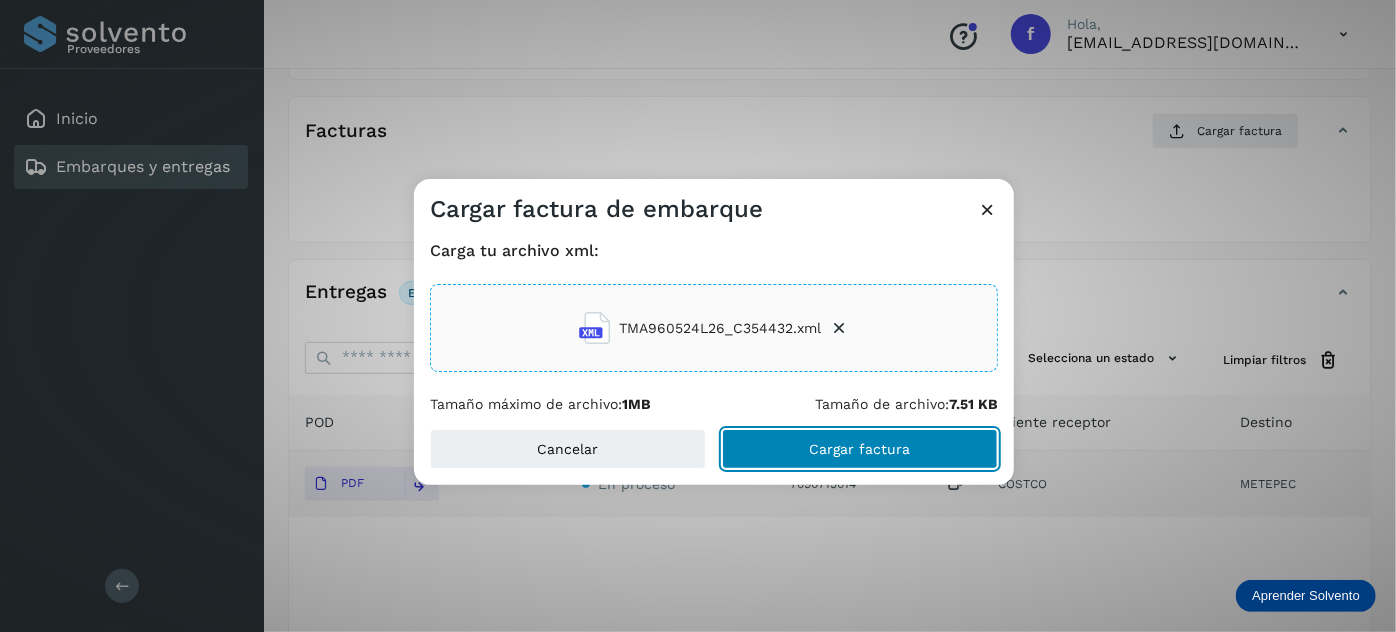 click on "Cargar factura" 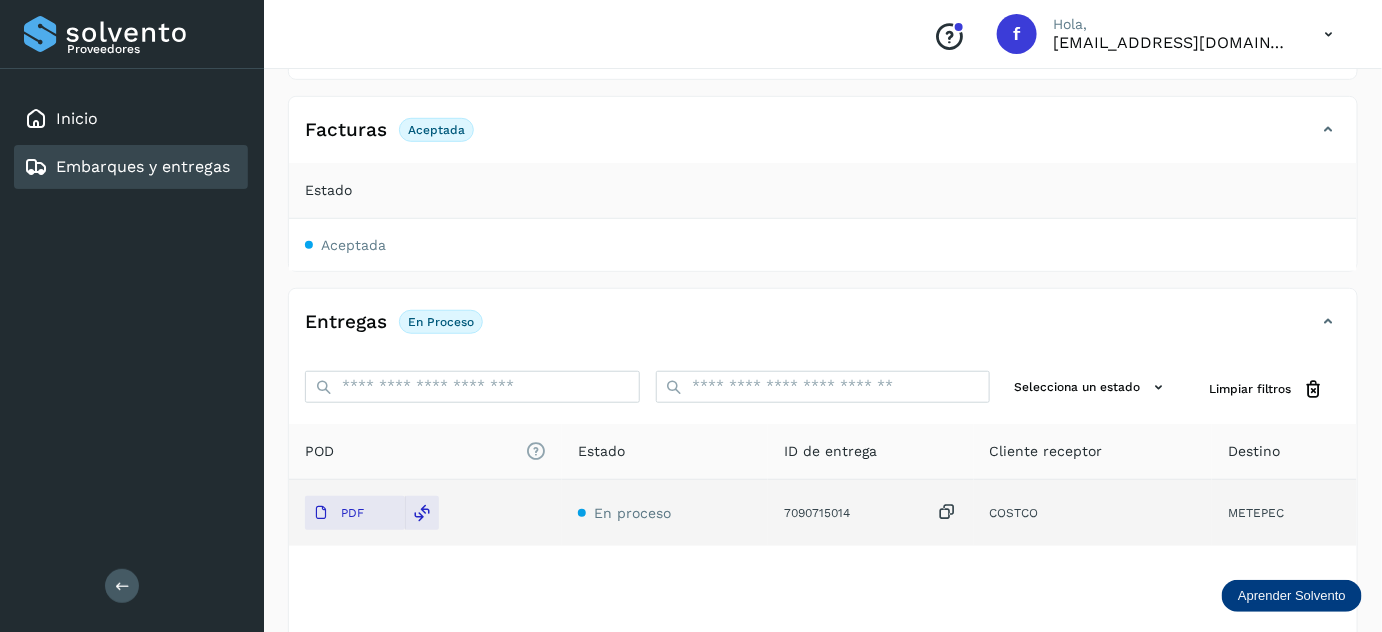 scroll, scrollTop: 0, scrollLeft: 0, axis: both 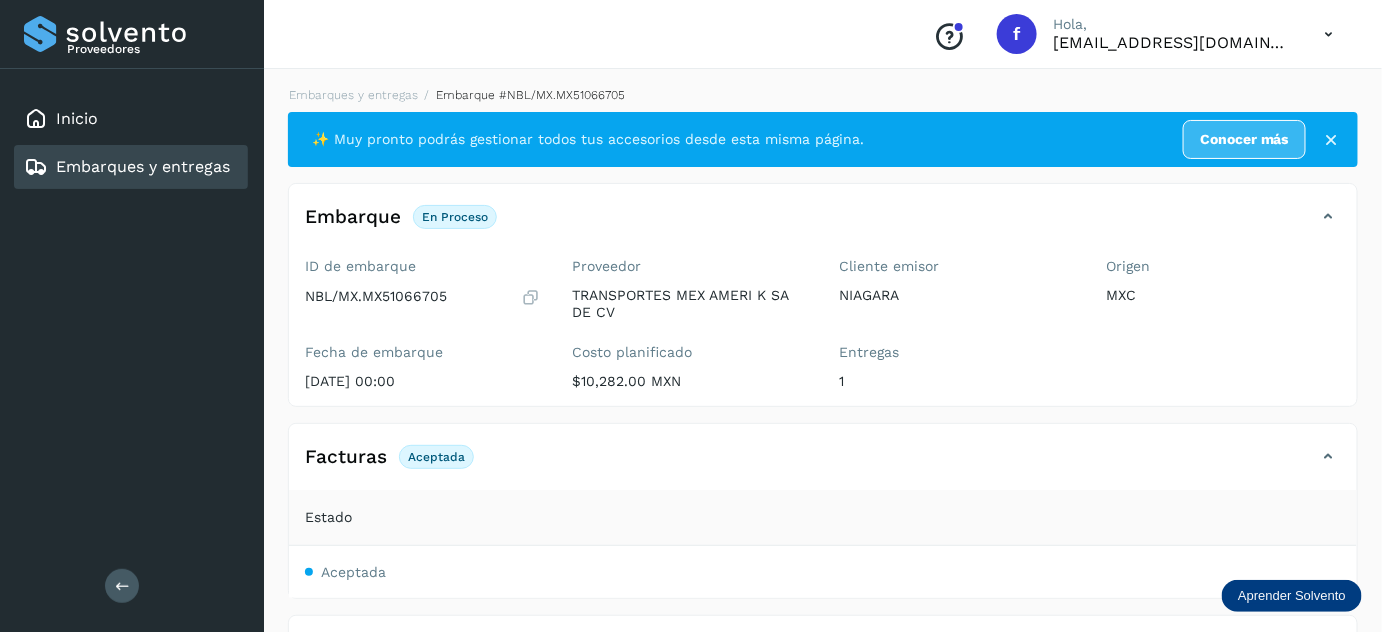 click on "Embarques y entregas" 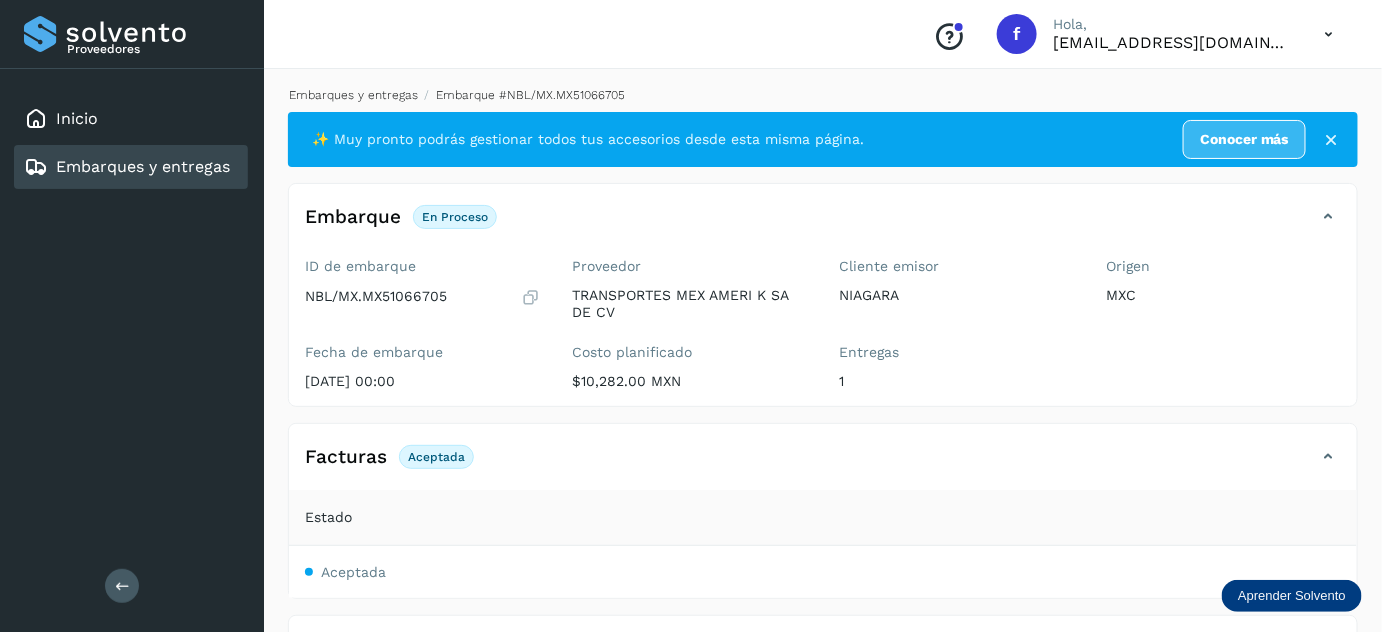 click on "Embarques y entregas" at bounding box center (353, 95) 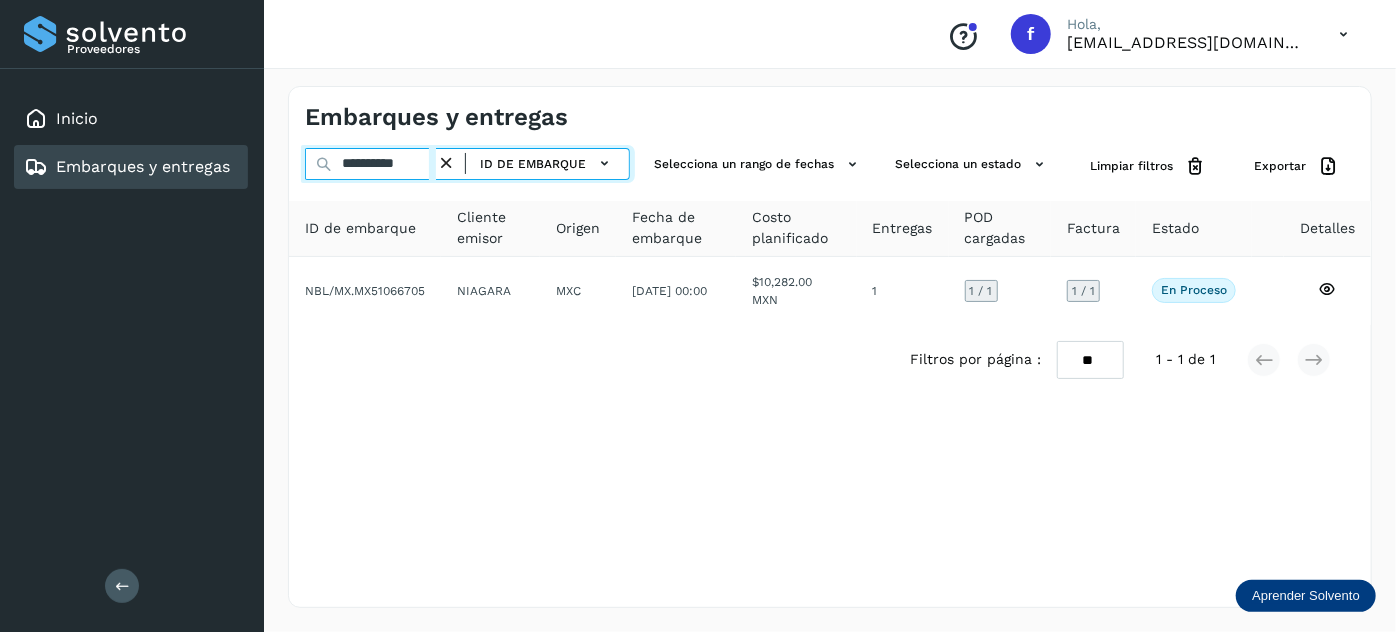 click on "**********" at bounding box center [370, 164] 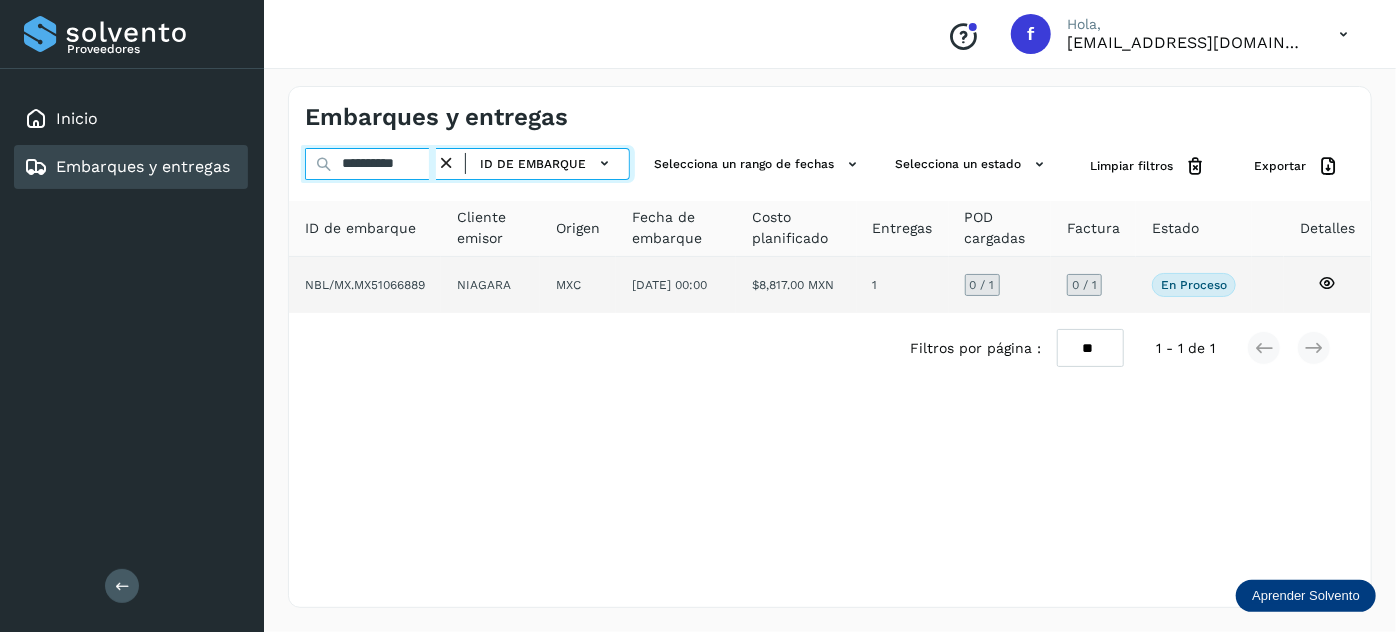 type on "**********" 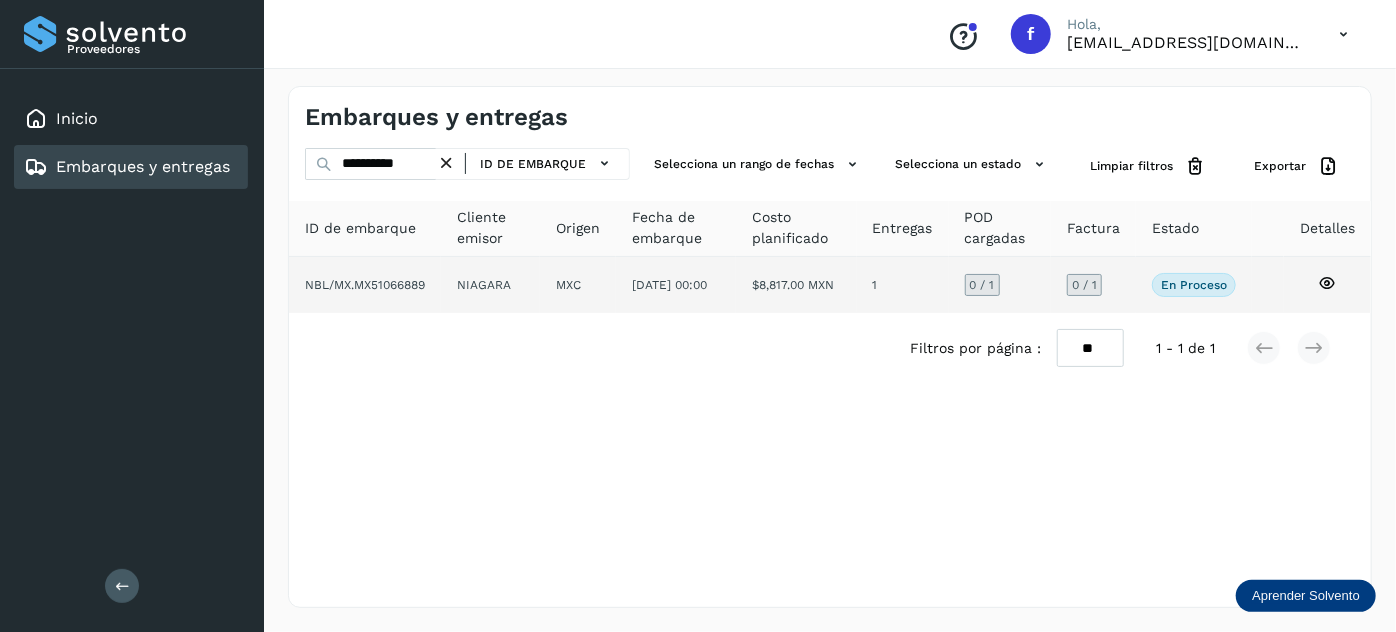 click on "NIAGARA" 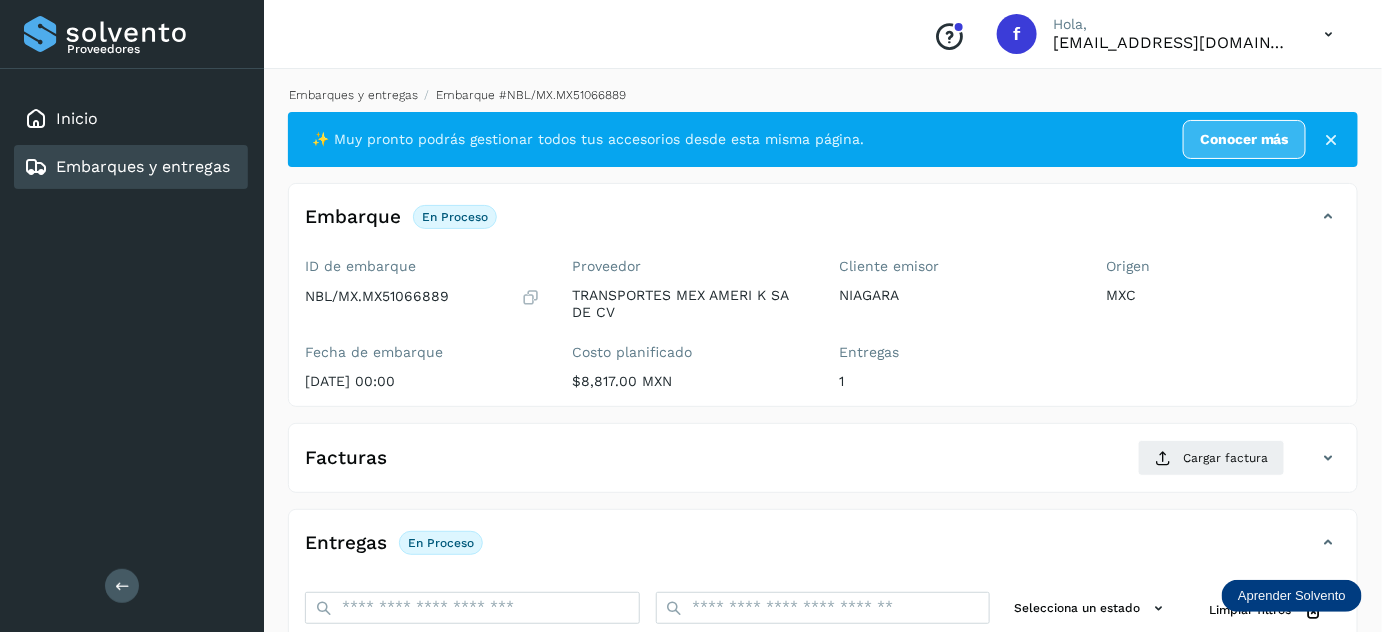 click on "Embarques y entregas" at bounding box center (353, 95) 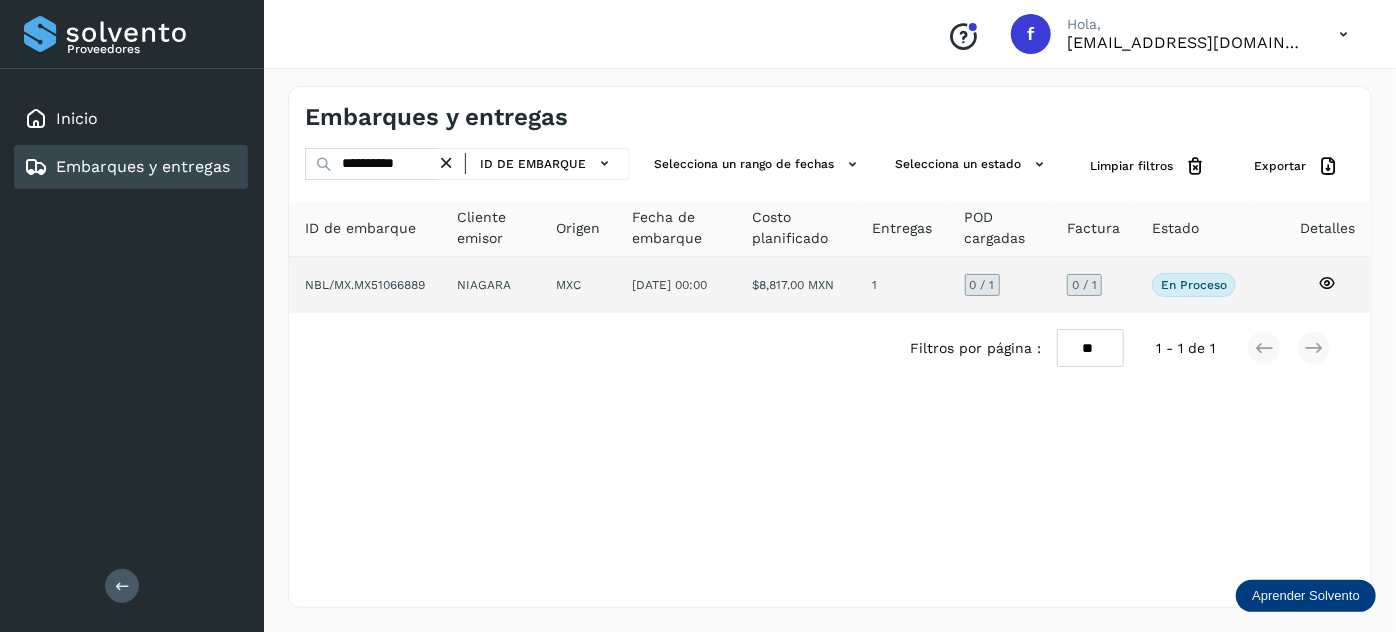click on "NIAGARA" 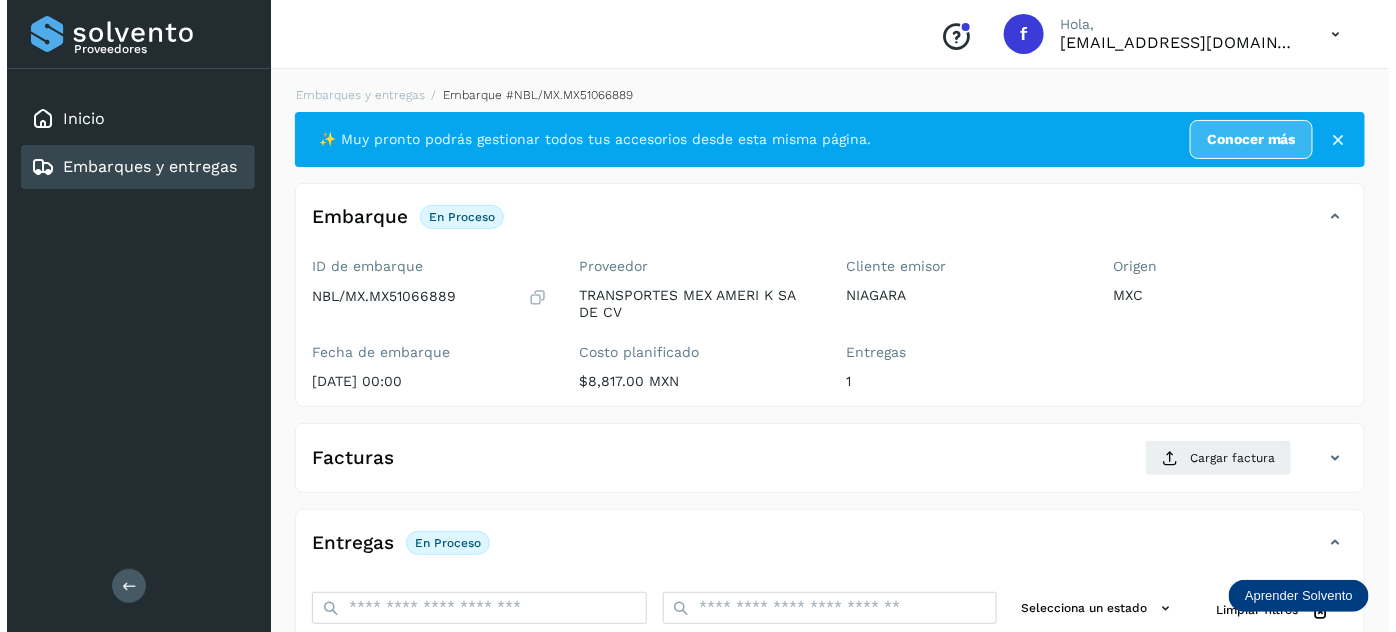 scroll, scrollTop: 327, scrollLeft: 0, axis: vertical 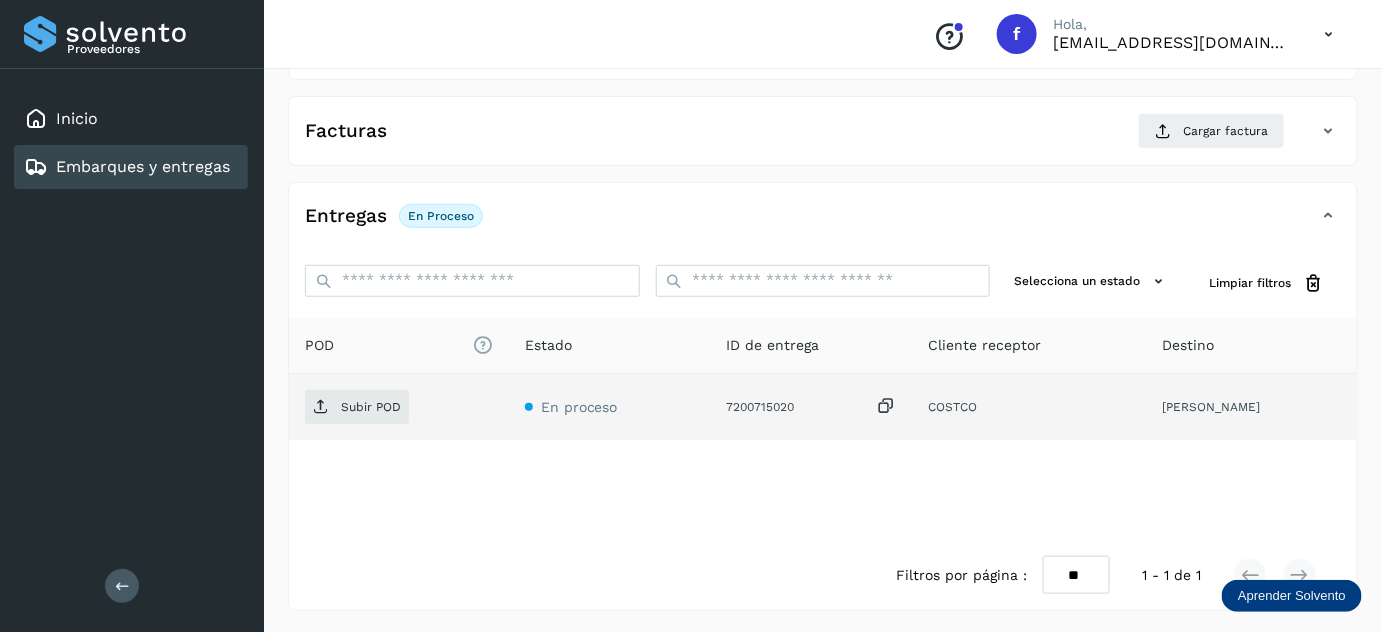 click at bounding box center [887, 406] 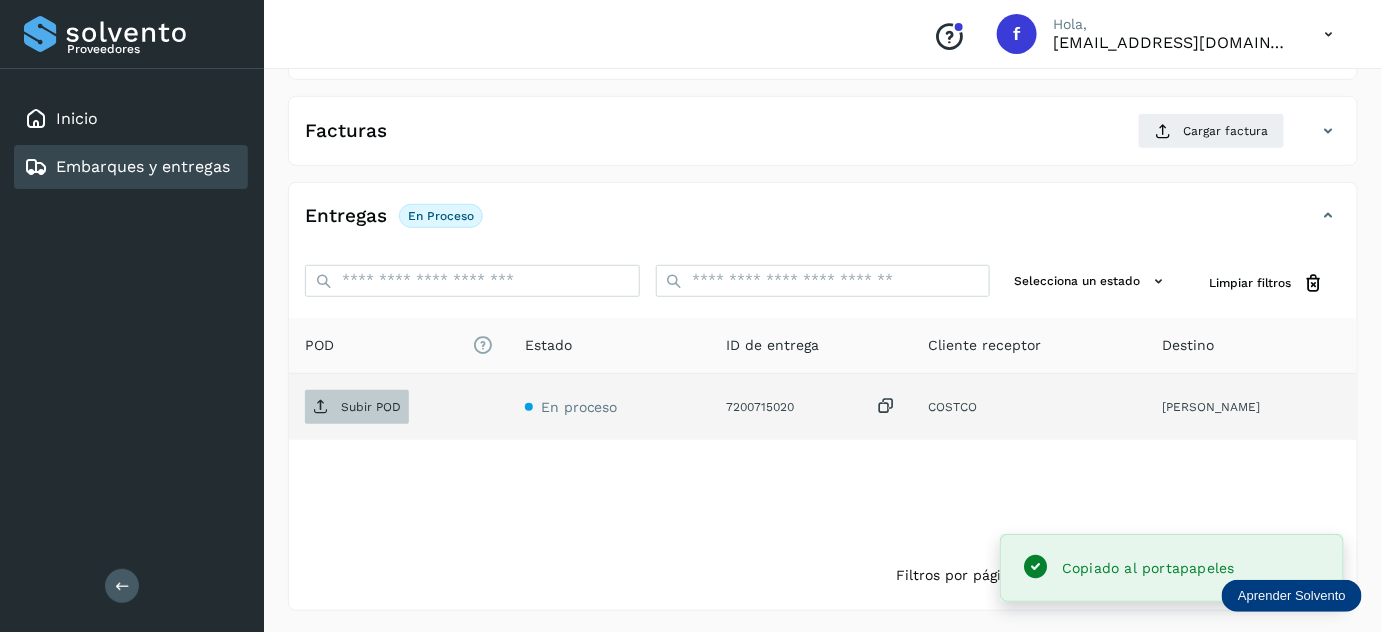 click on "Subir POD" at bounding box center (371, 407) 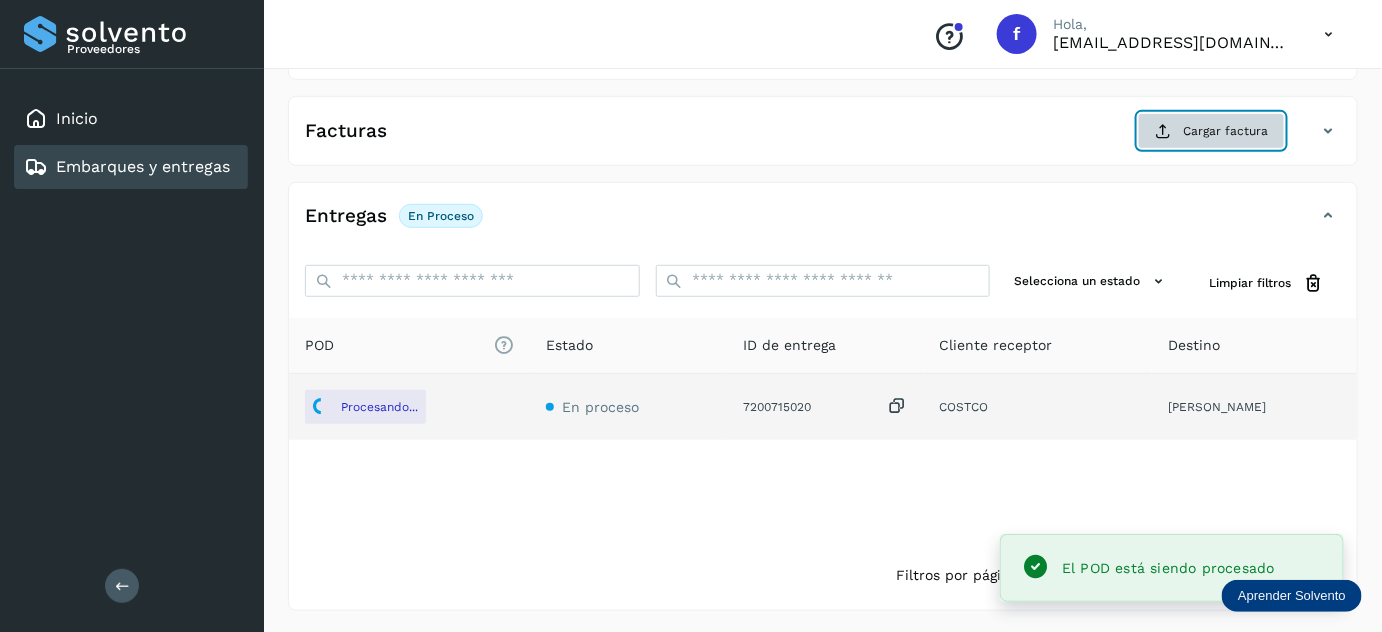 click on "Cargar factura" at bounding box center [1211, 131] 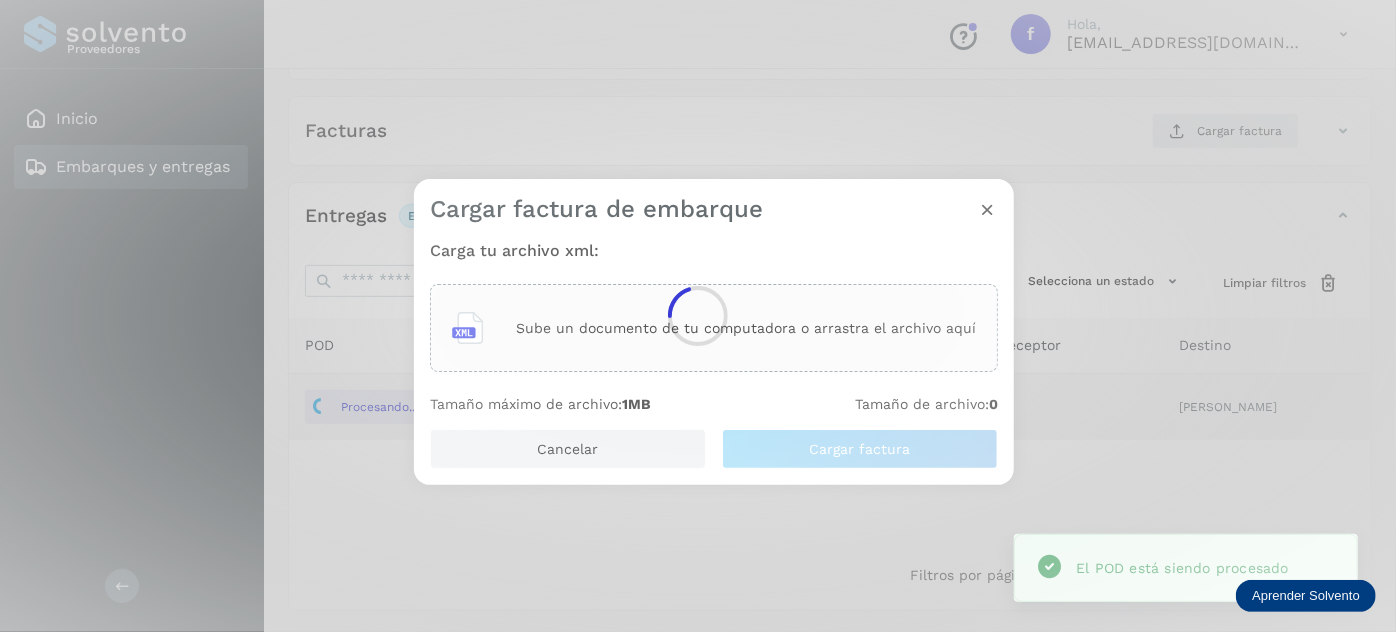 click 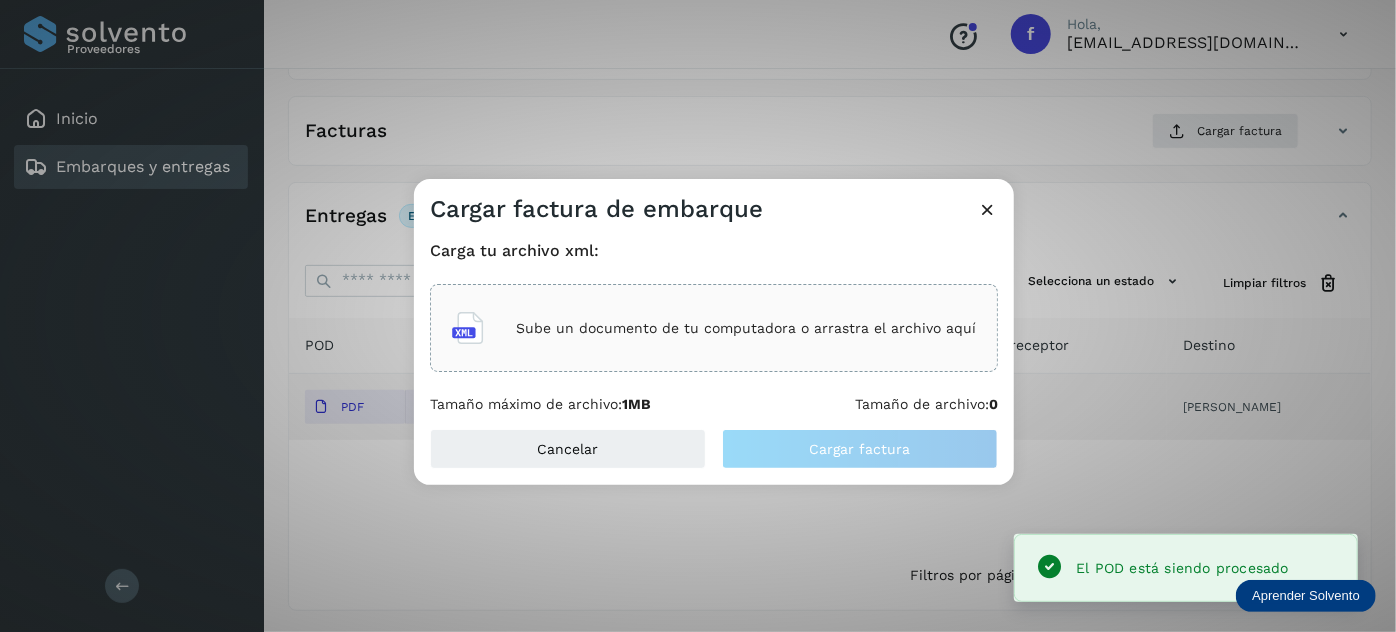 click on "Sube un documento de tu computadora o arrastra el archivo aquí" at bounding box center [746, 328] 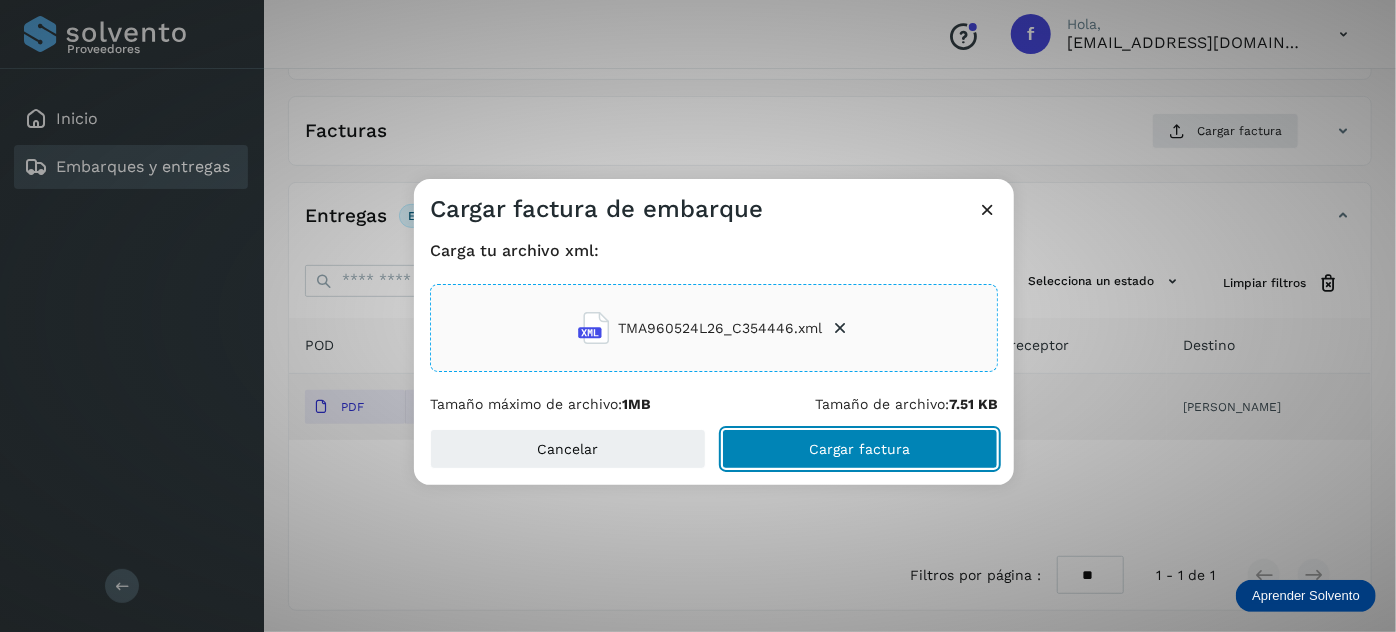 click on "Cargar factura" 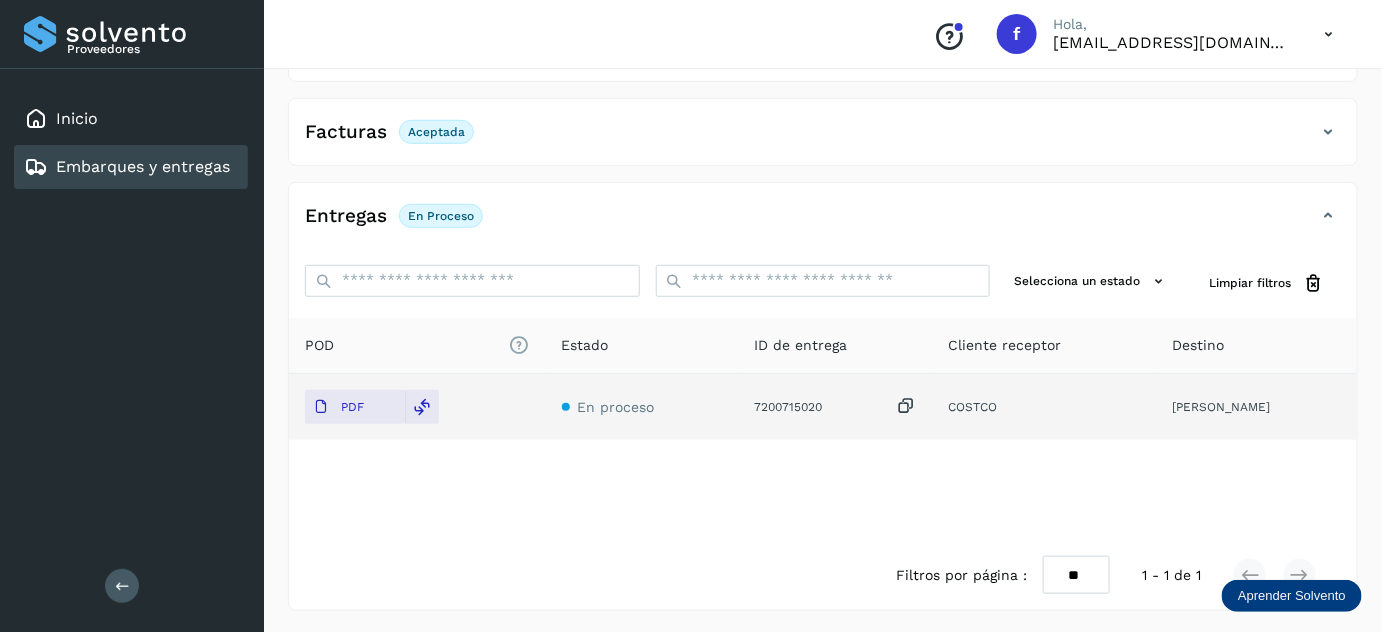 scroll, scrollTop: 0, scrollLeft: 0, axis: both 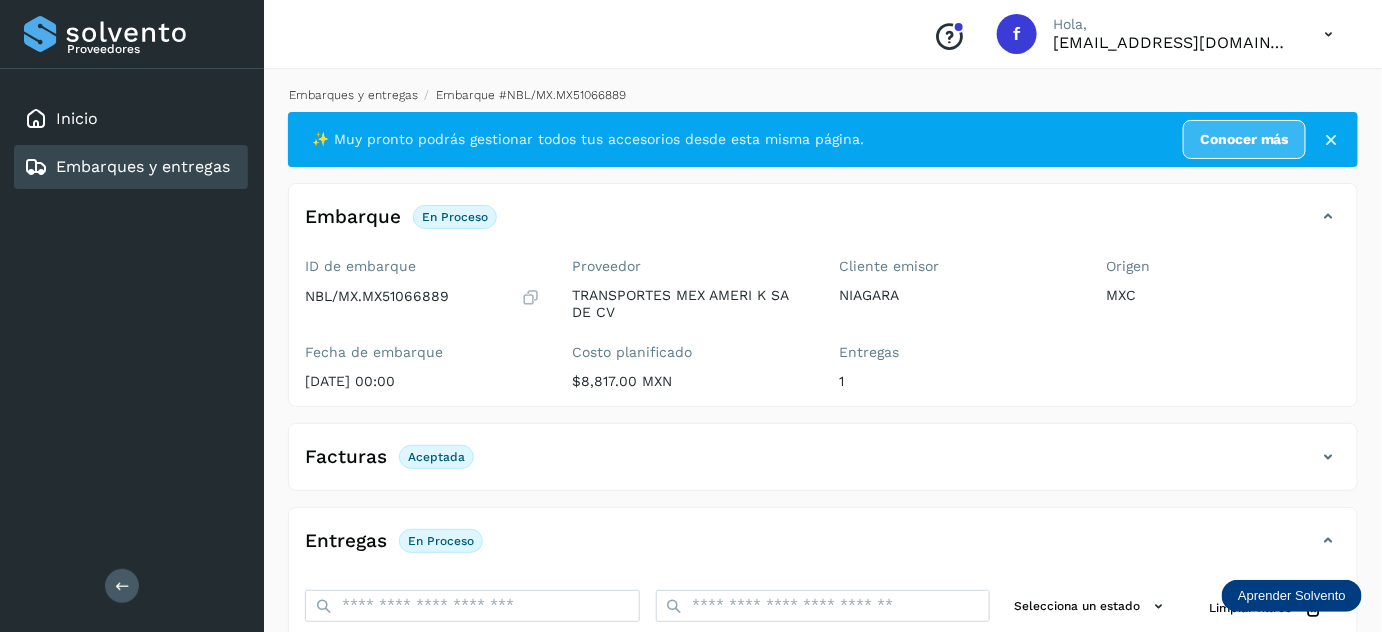 click on "Embarques y entregas" at bounding box center [353, 95] 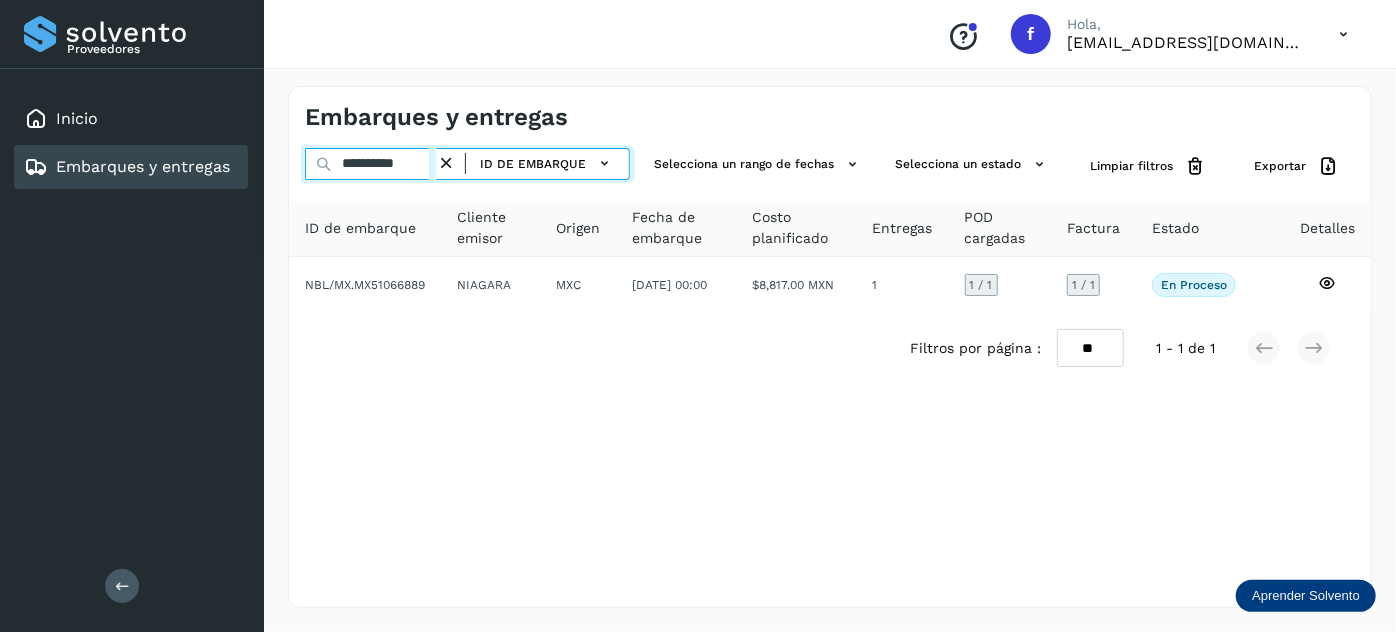 click on "**********" at bounding box center [370, 164] 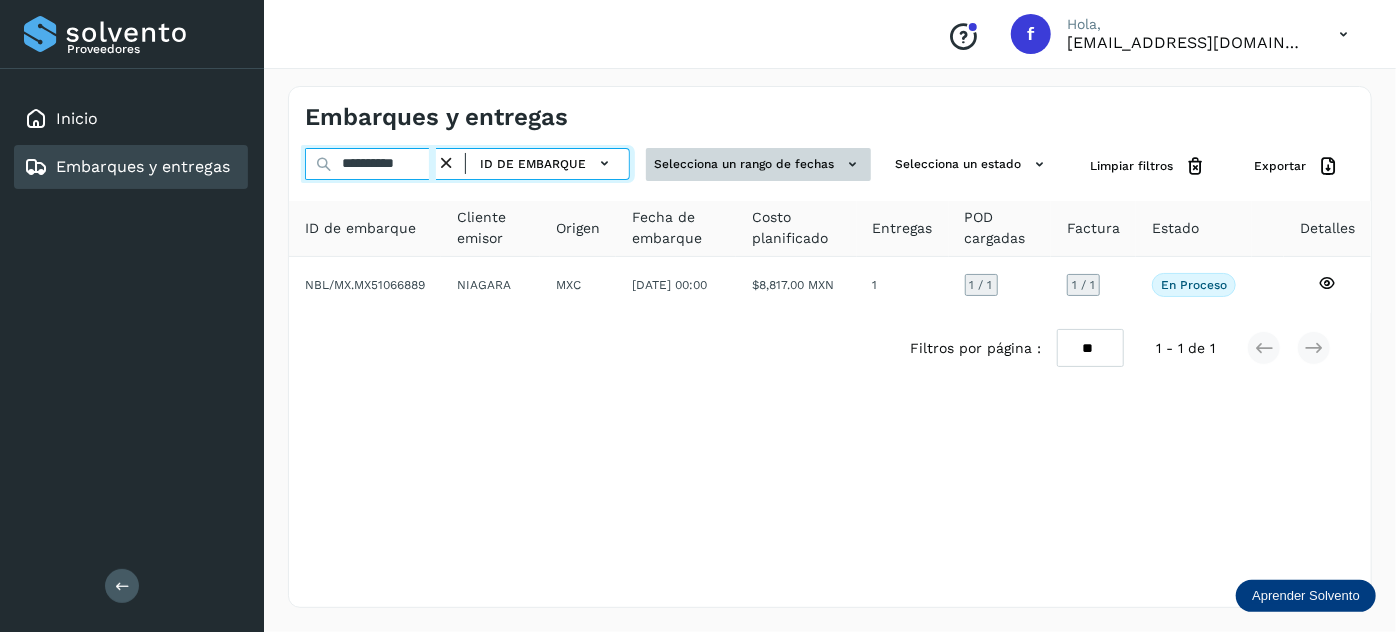 paste 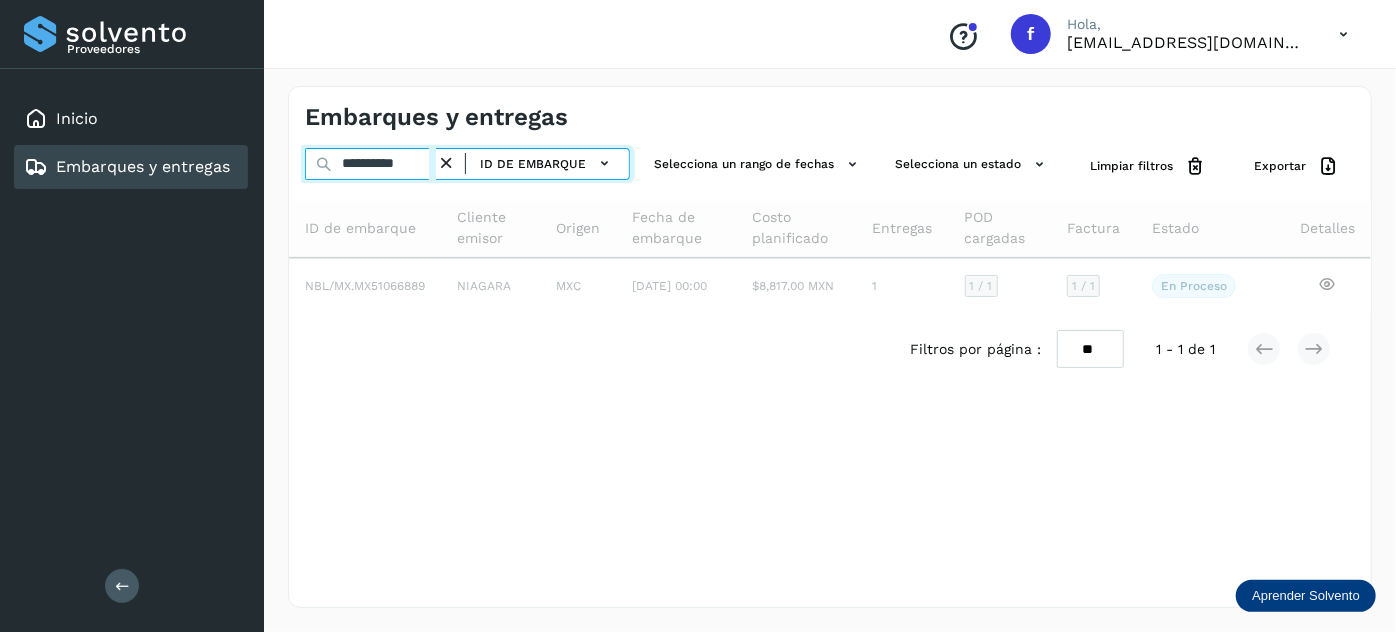 type on "**********" 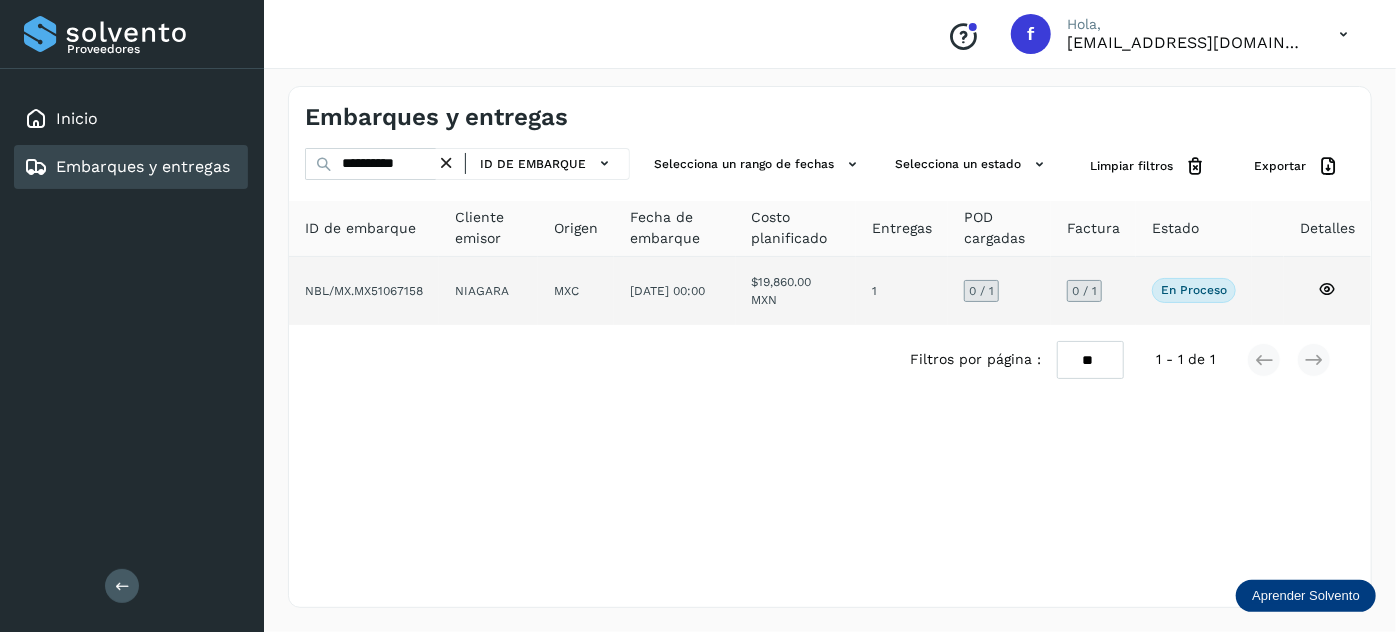 click on "NIAGARA" 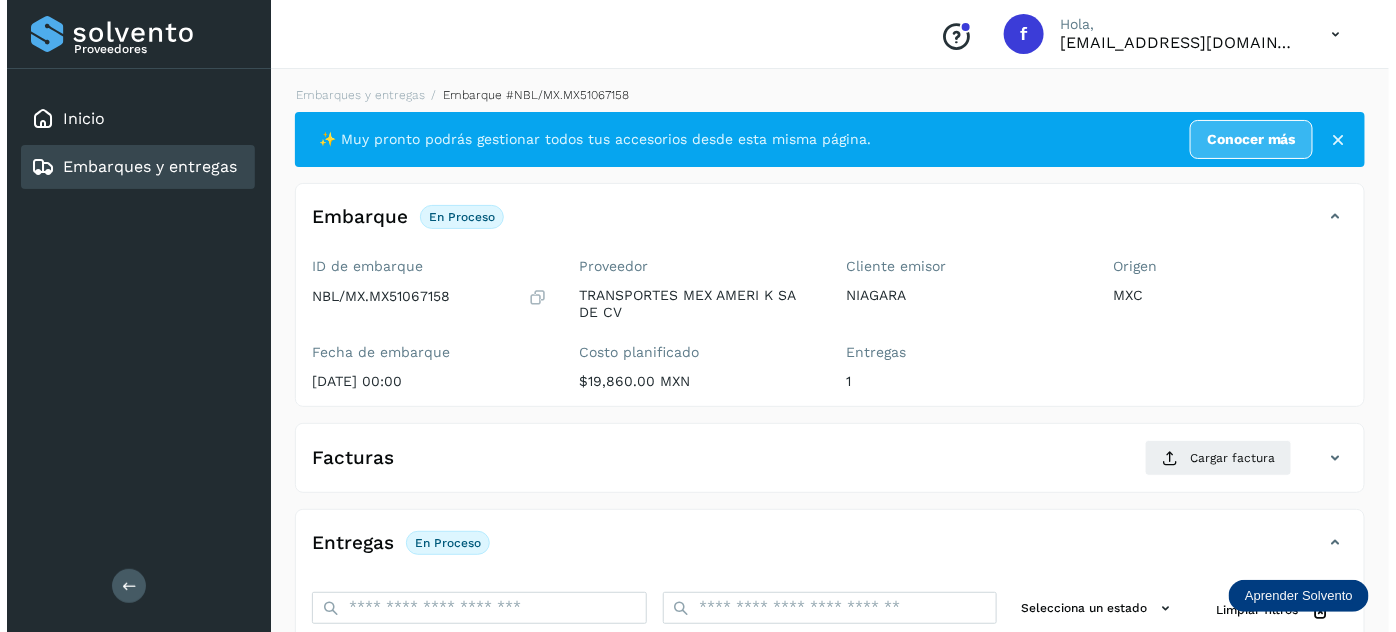 scroll, scrollTop: 327, scrollLeft: 0, axis: vertical 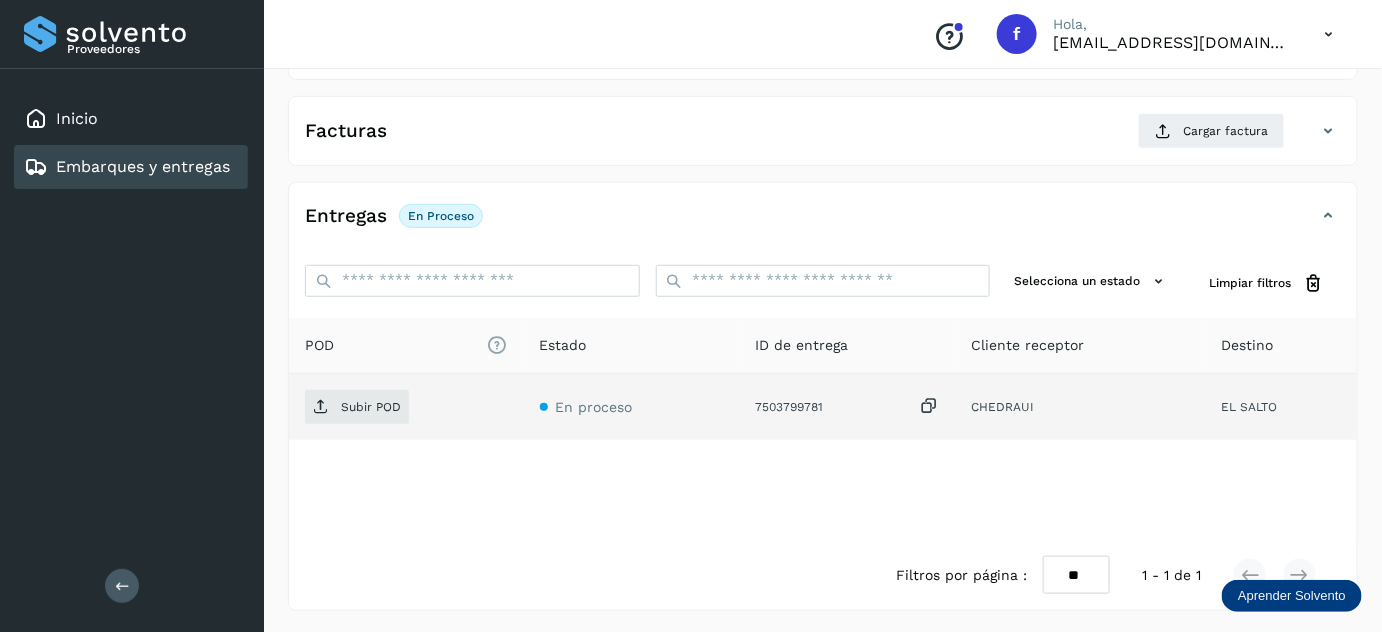 click at bounding box center (929, 406) 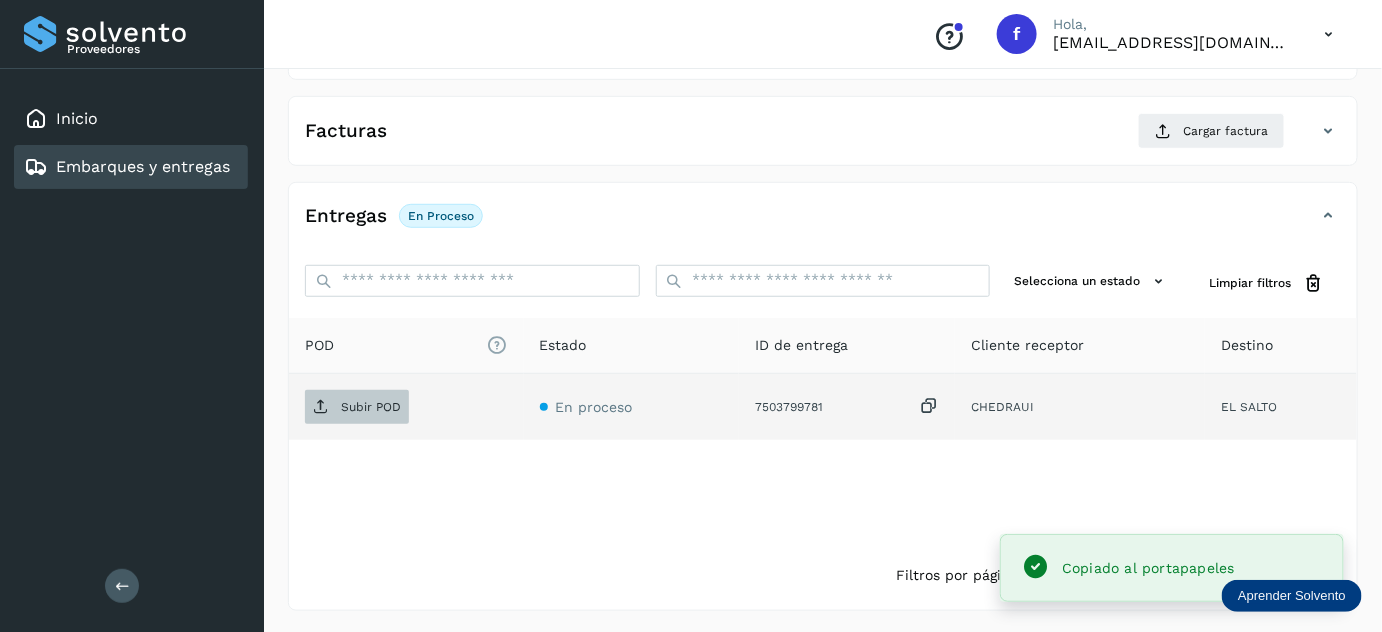 click on "Subir POD" at bounding box center [357, 407] 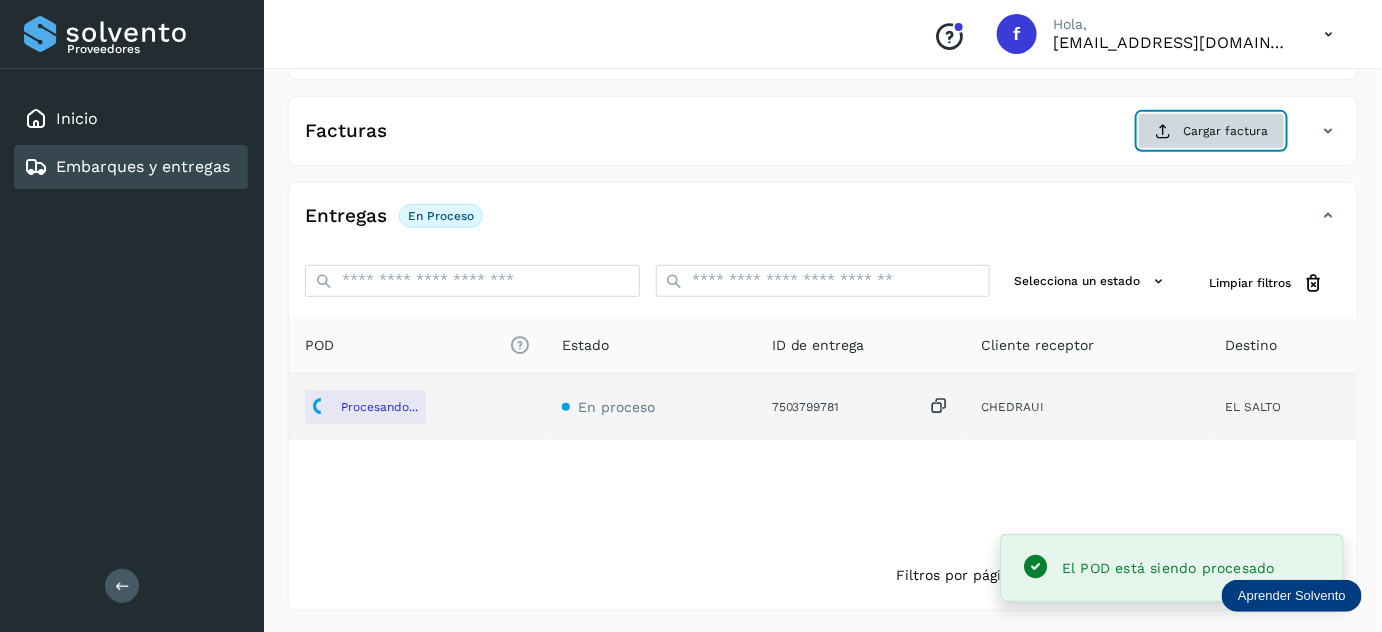 click on "Cargar factura" 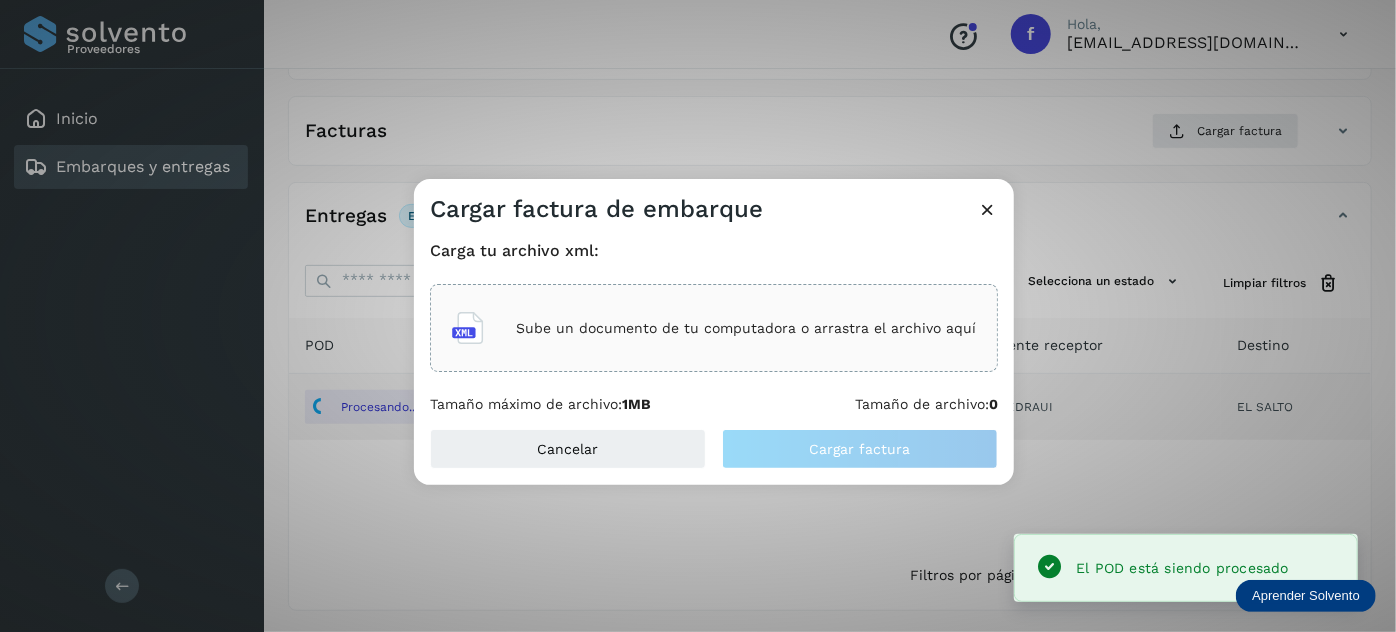 click on "Sube un documento de tu computadora o arrastra el archivo aquí" at bounding box center [746, 328] 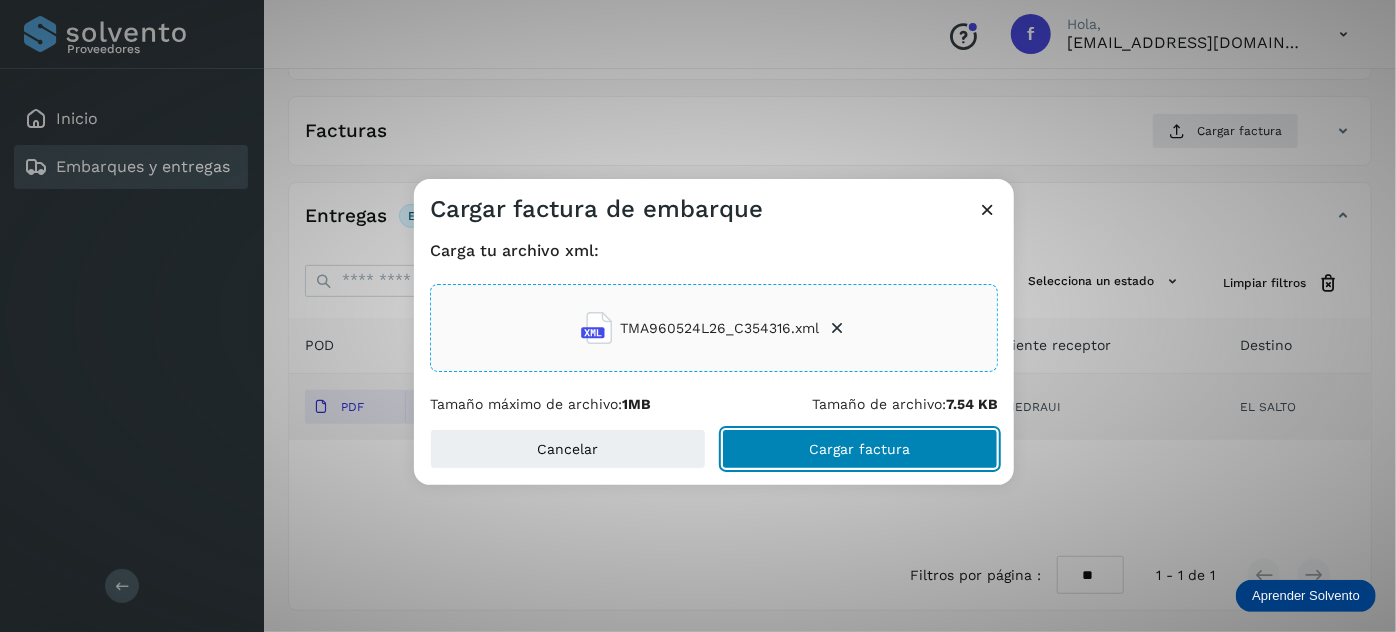 click on "Cargar factura" 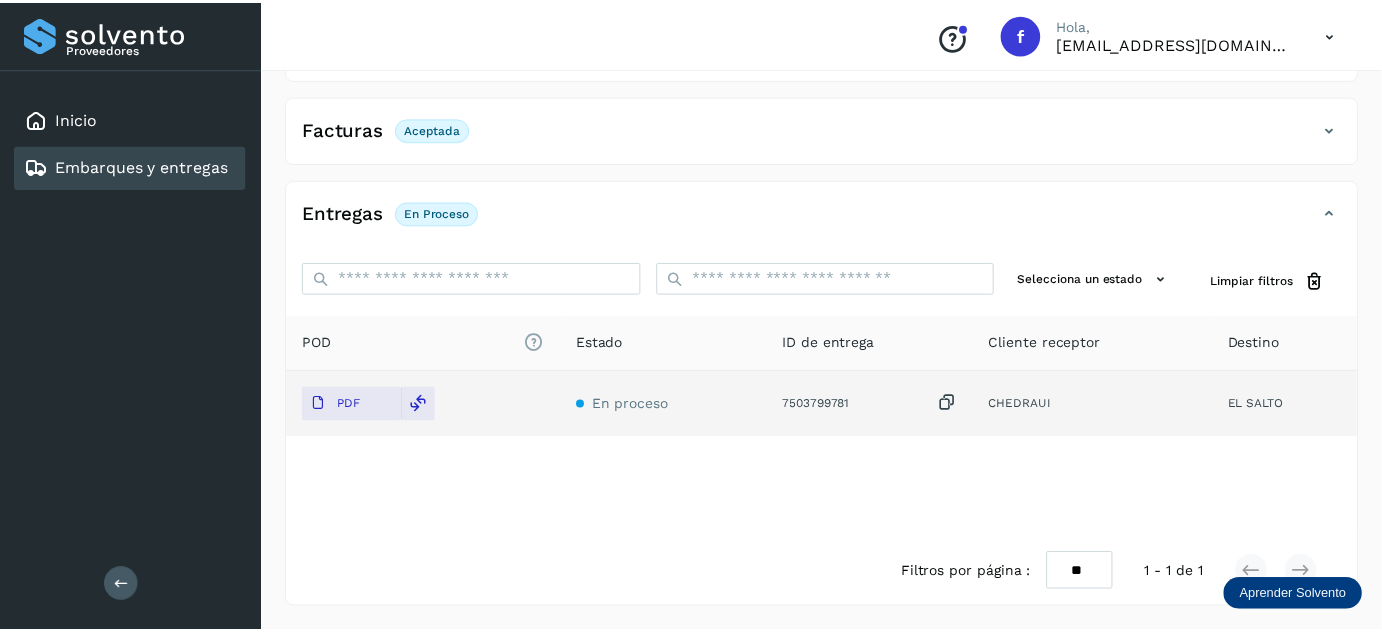 scroll, scrollTop: 325, scrollLeft: 0, axis: vertical 